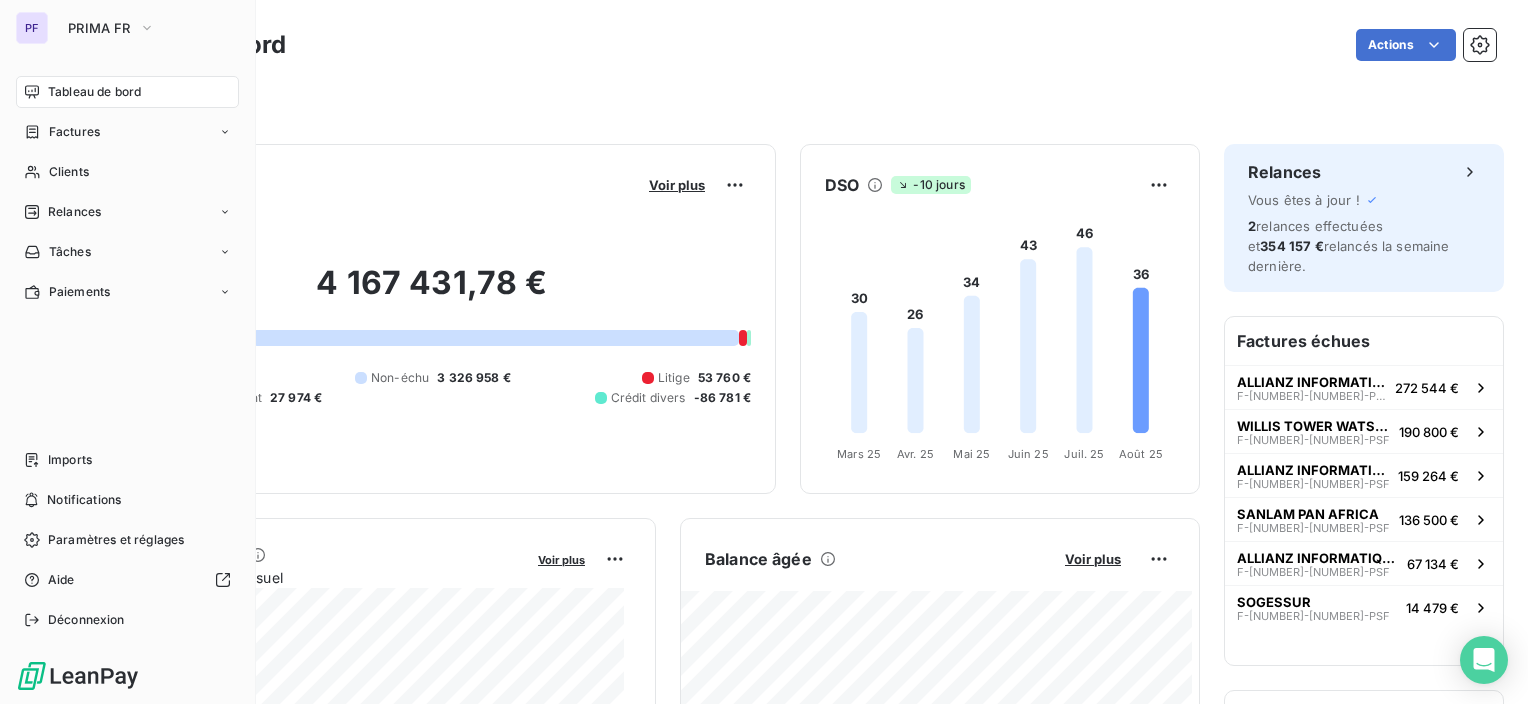 scroll, scrollTop: 0, scrollLeft: 0, axis: both 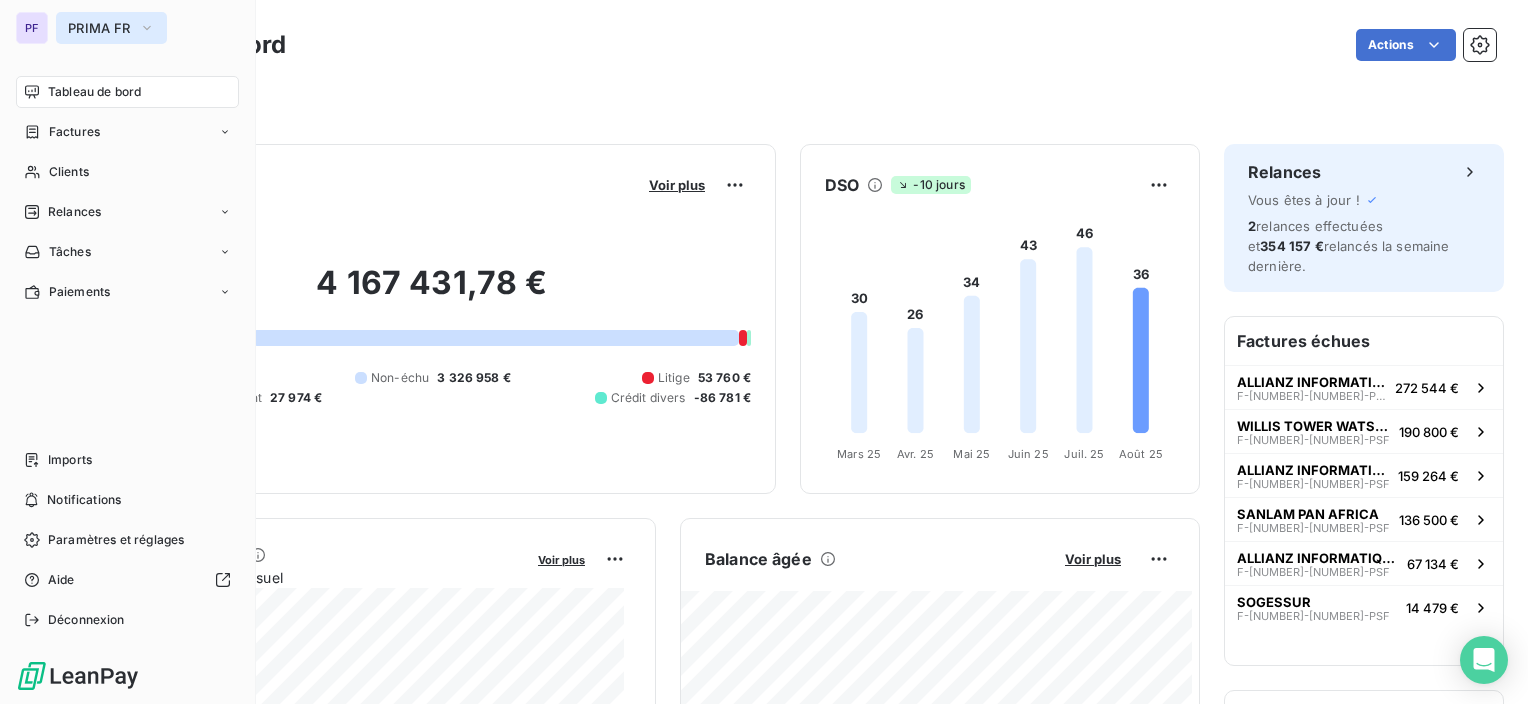 click on "PRIMA FR" at bounding box center [111, 28] 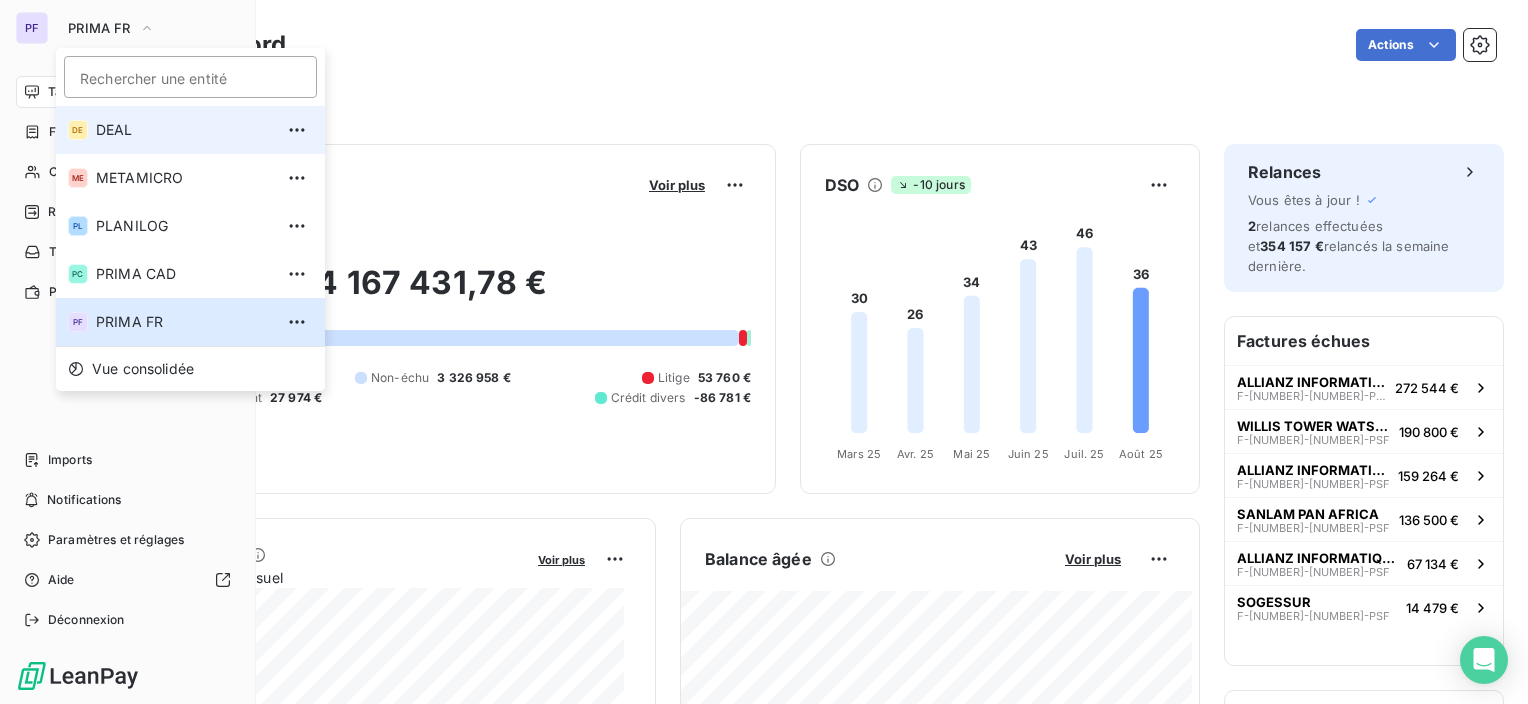 click on "DEAL" at bounding box center (184, 130) 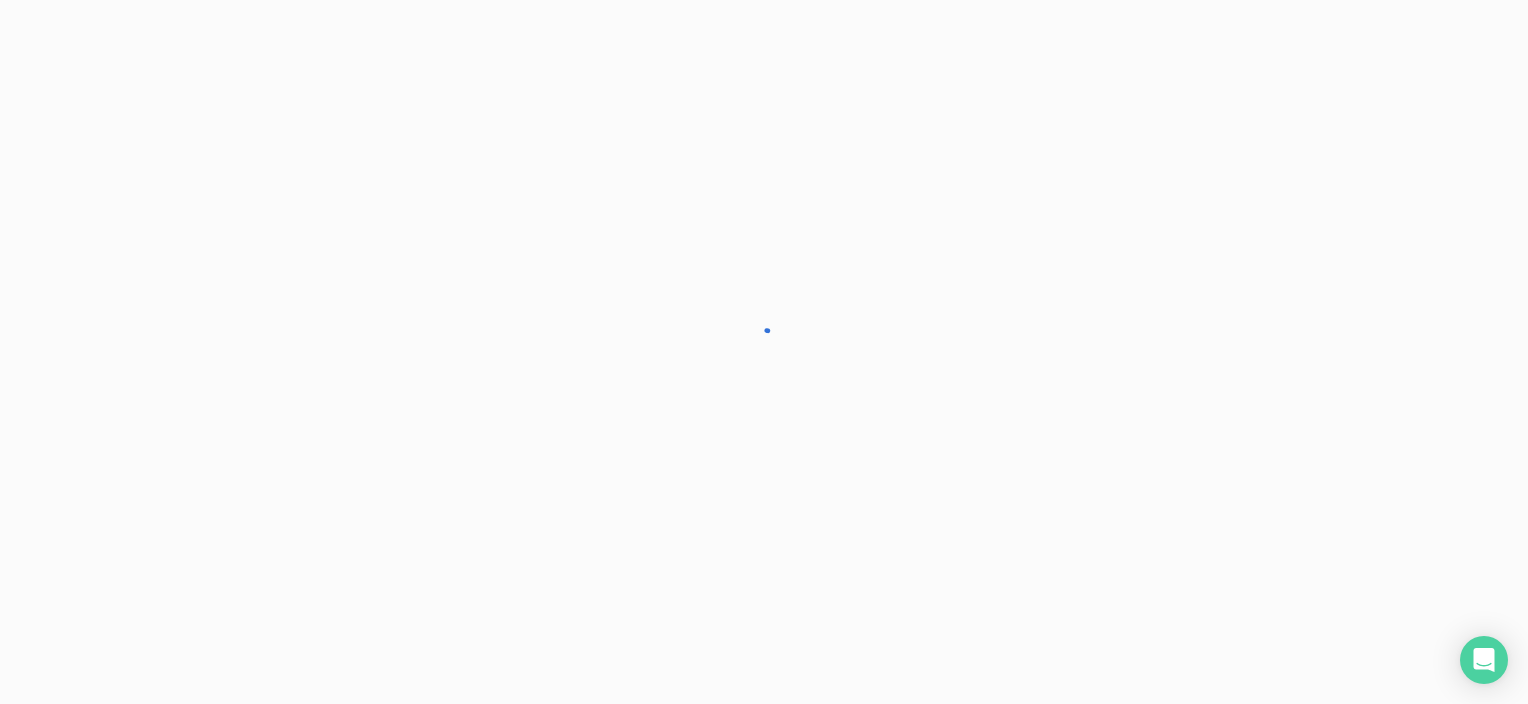 scroll, scrollTop: 0, scrollLeft: 0, axis: both 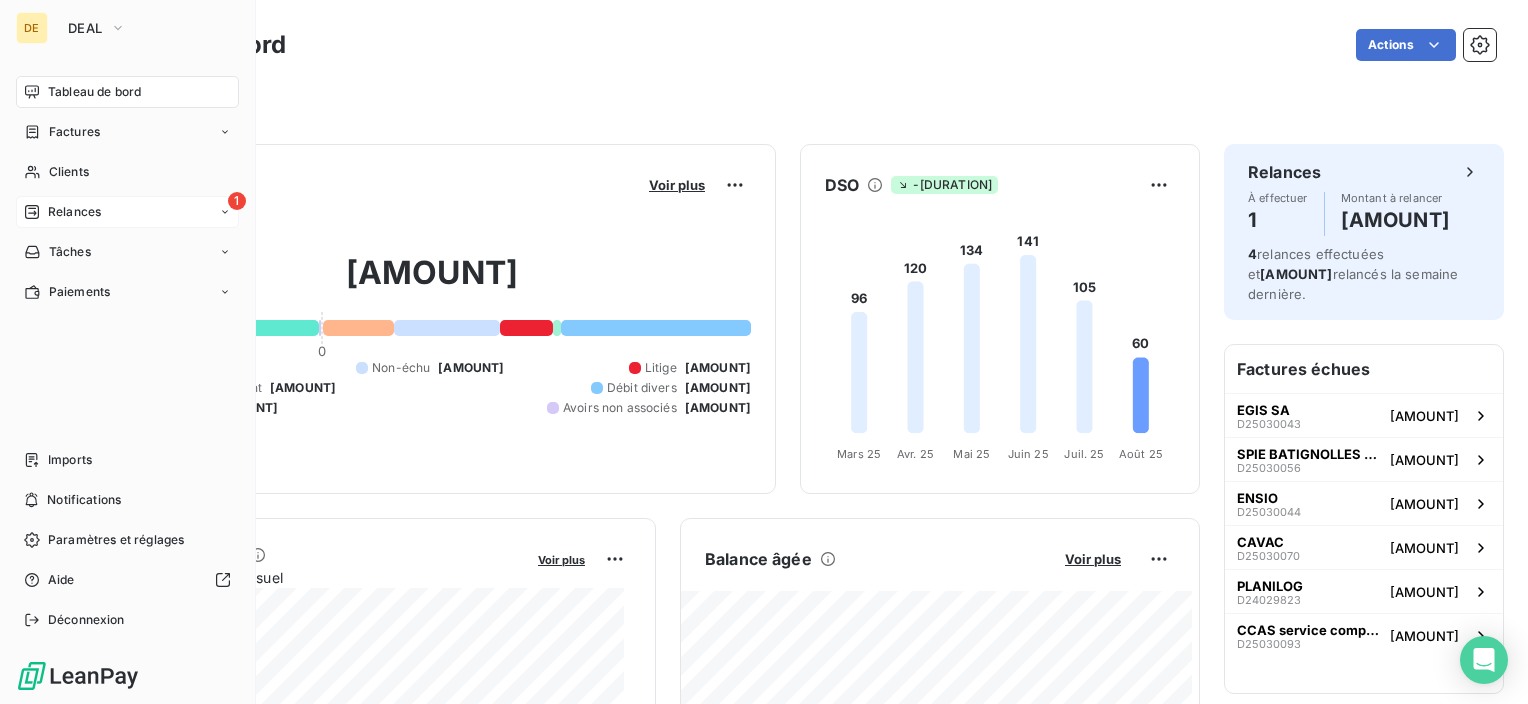 click on "Relances" at bounding box center (74, 212) 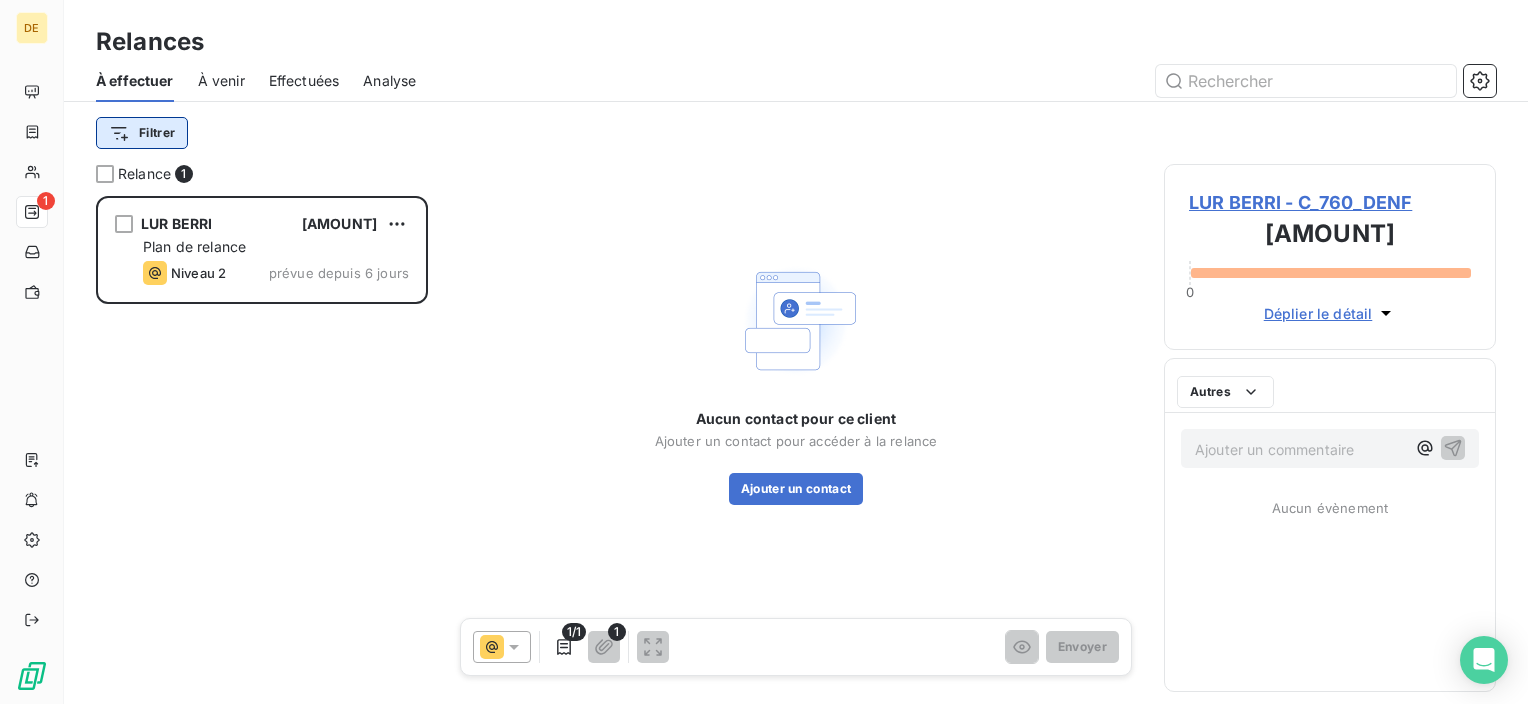 scroll, scrollTop: 16, scrollLeft: 16, axis: both 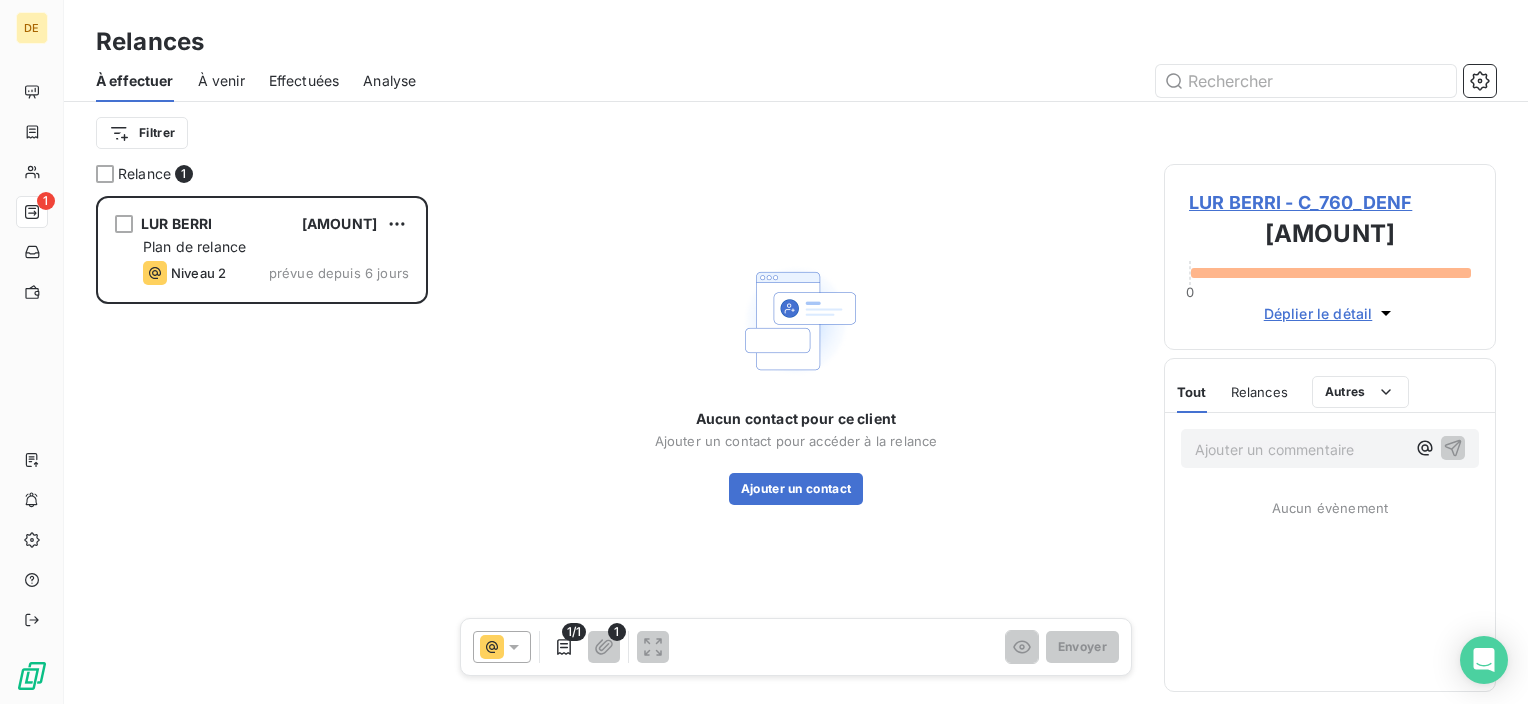 click on "LUR BERRI - C_760_DENF [AMOUNT] 0 Déplier le détail" at bounding box center [1330, 257] 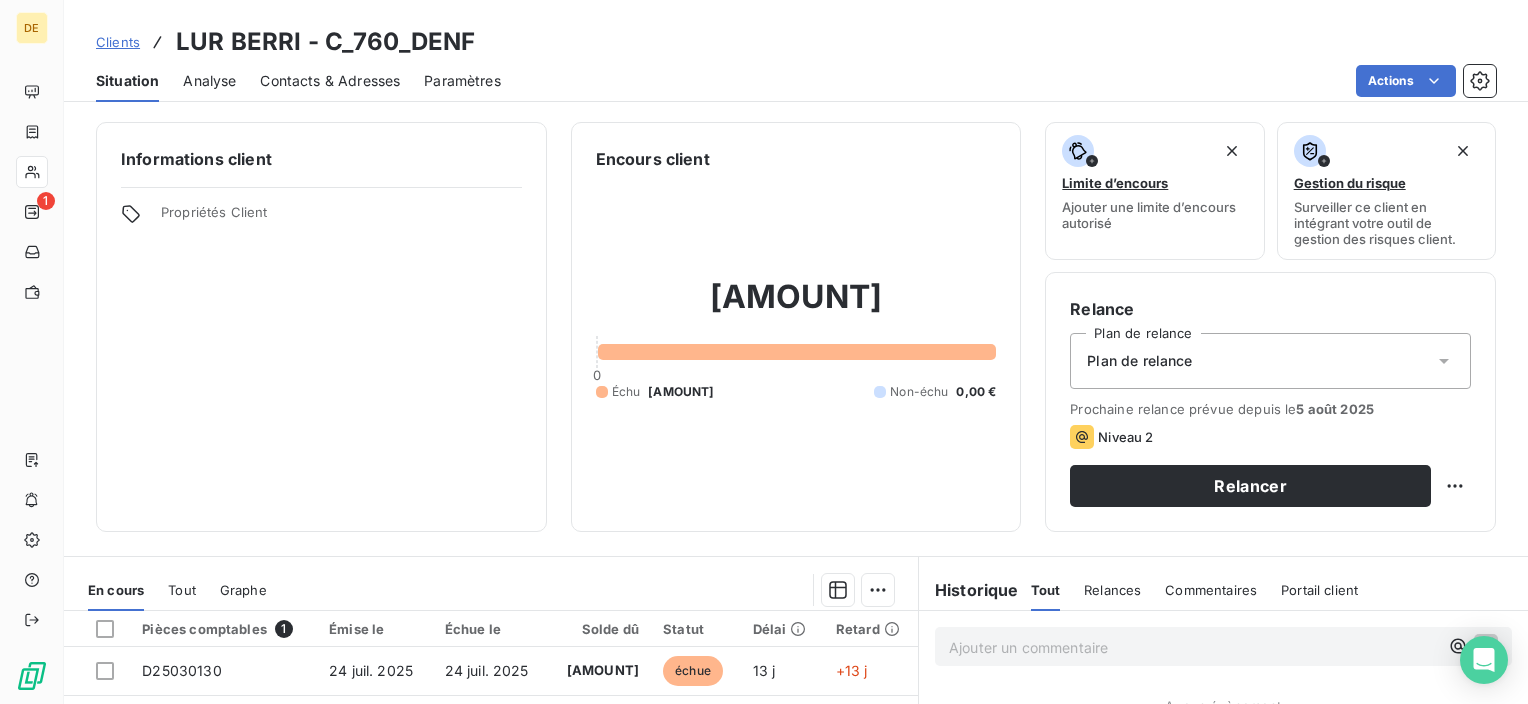 click on "Contacts & Adresses" at bounding box center (330, 81) 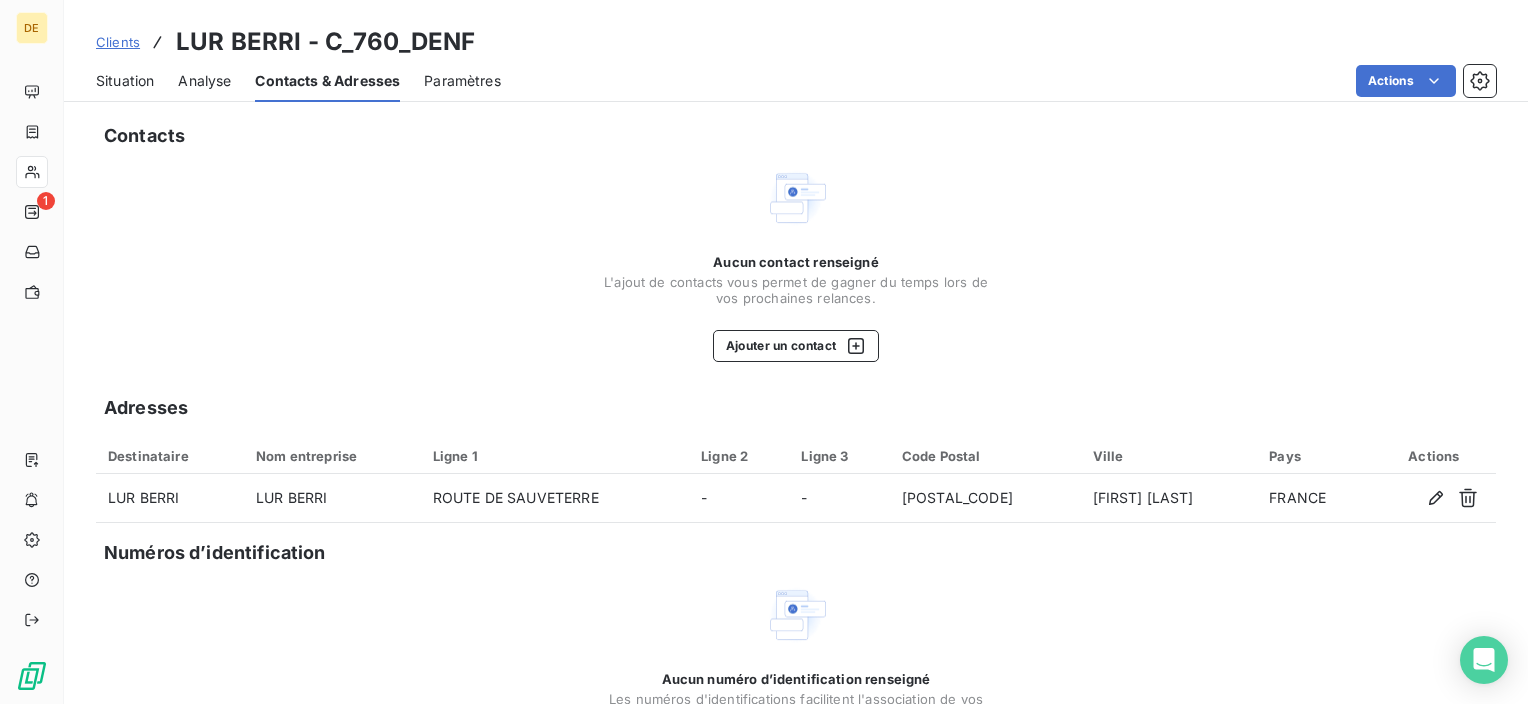 click on "LUR BERRI - C_760_DENF" at bounding box center (325, 42) 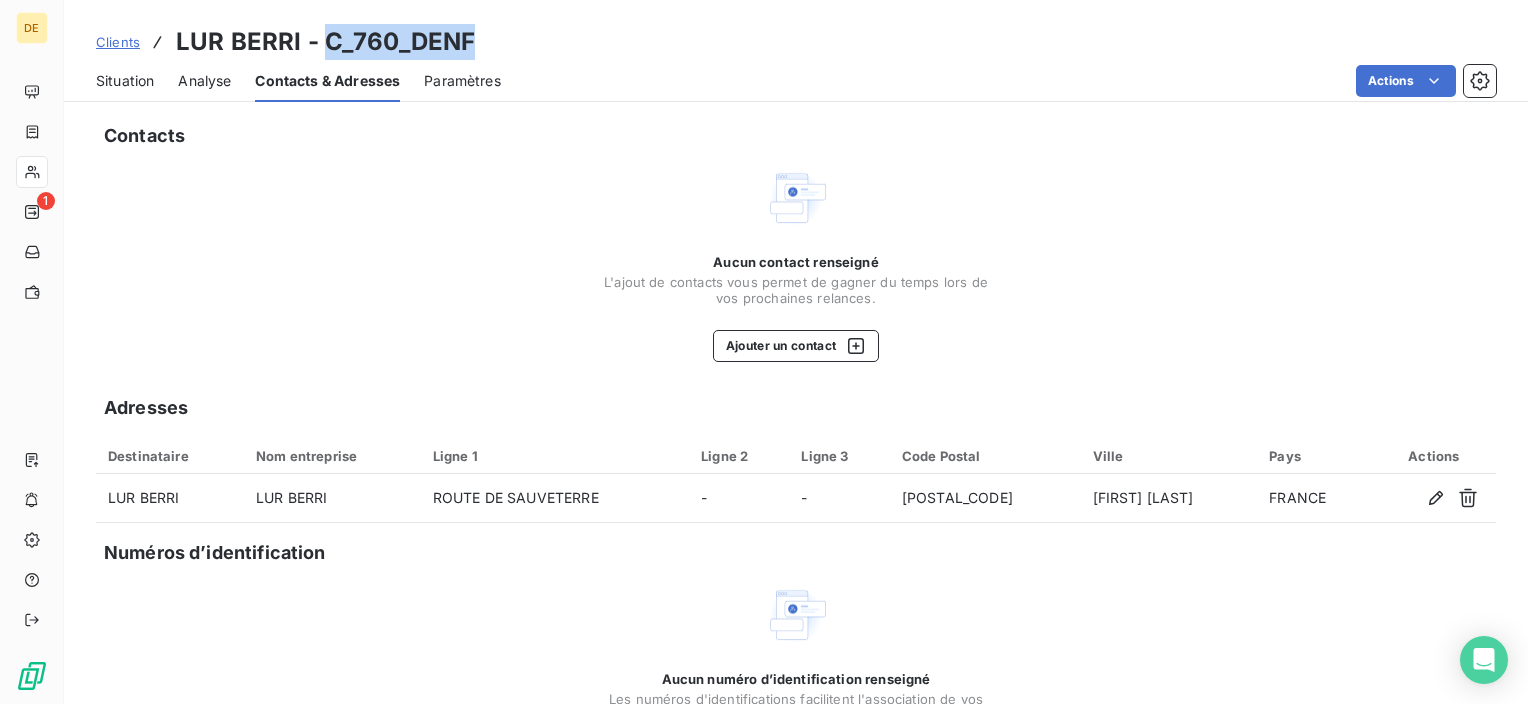click on "LUR BERRI - C_760_DENF" at bounding box center [325, 42] 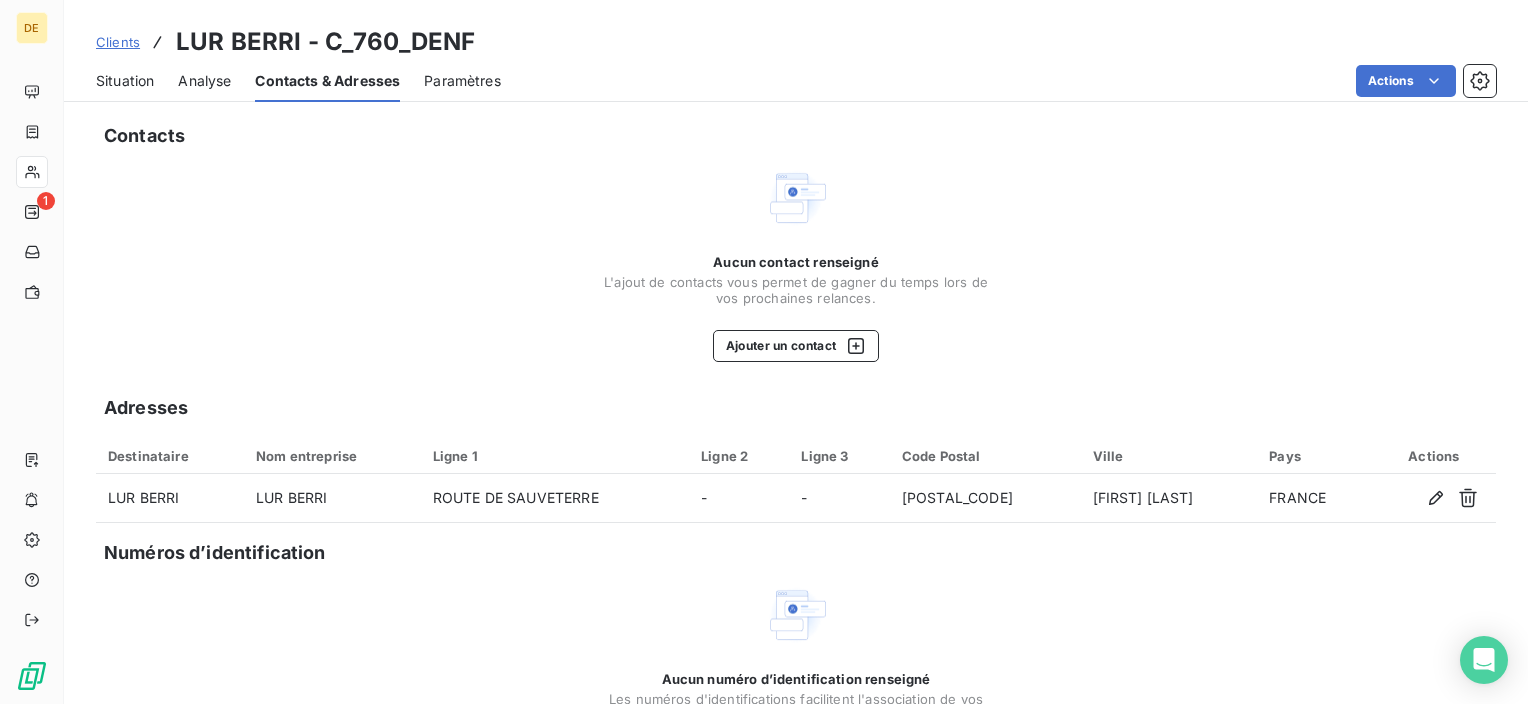 click on "Clients LUR BERRI - C_760_DENF Situation Analyse Contacts & Adresses Paramètres Actions" at bounding box center [796, 51] 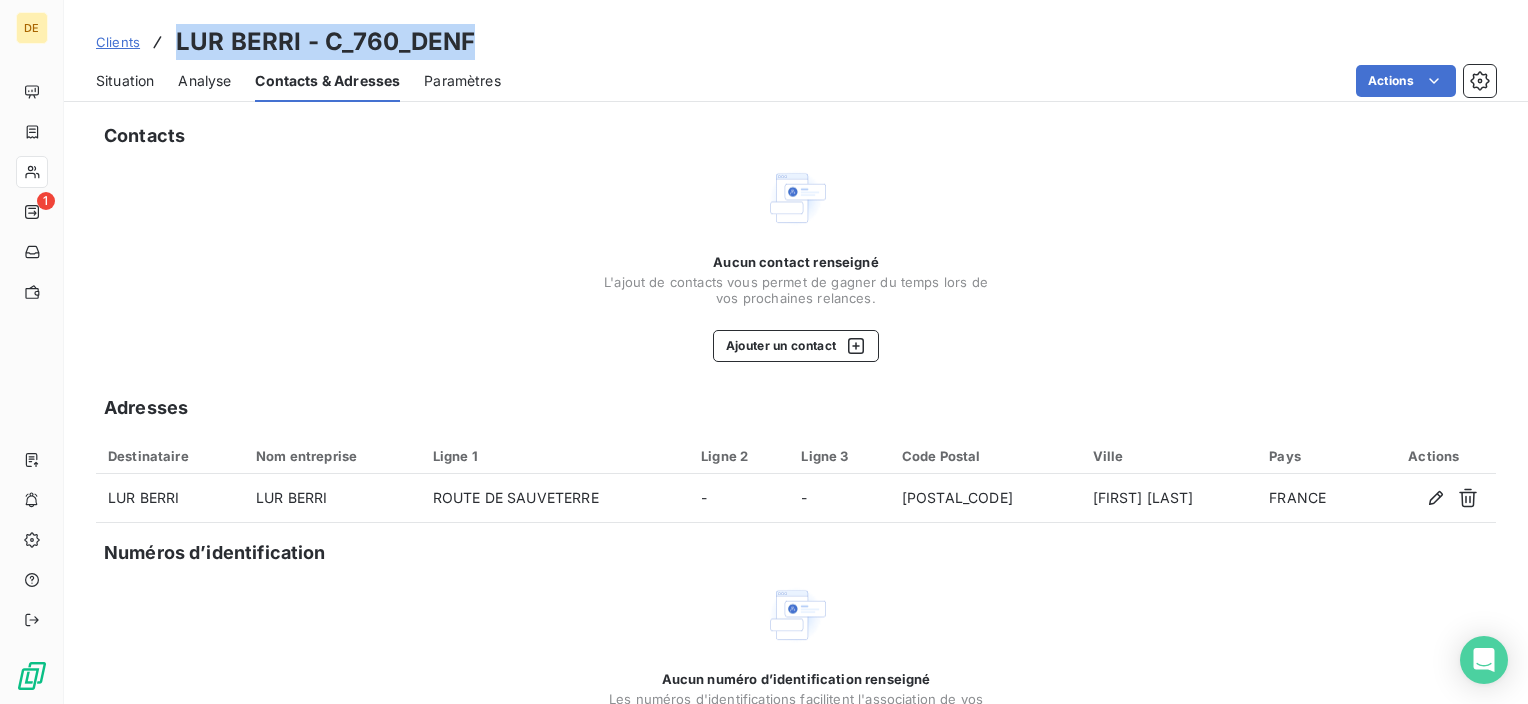 drag, startPoint x: 179, startPoint y: 40, endPoint x: 472, endPoint y: 45, distance: 293.04266 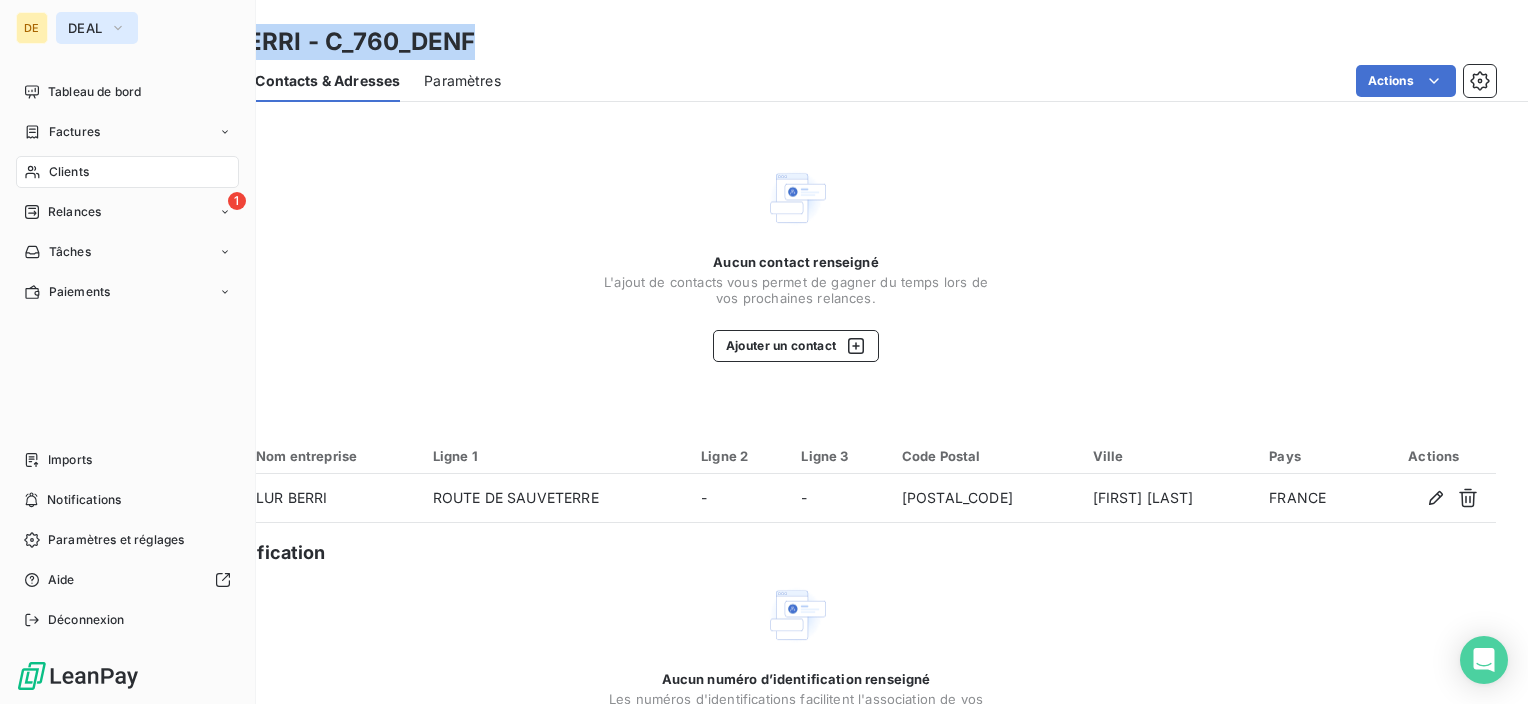 click on "DEAL" at bounding box center (97, 28) 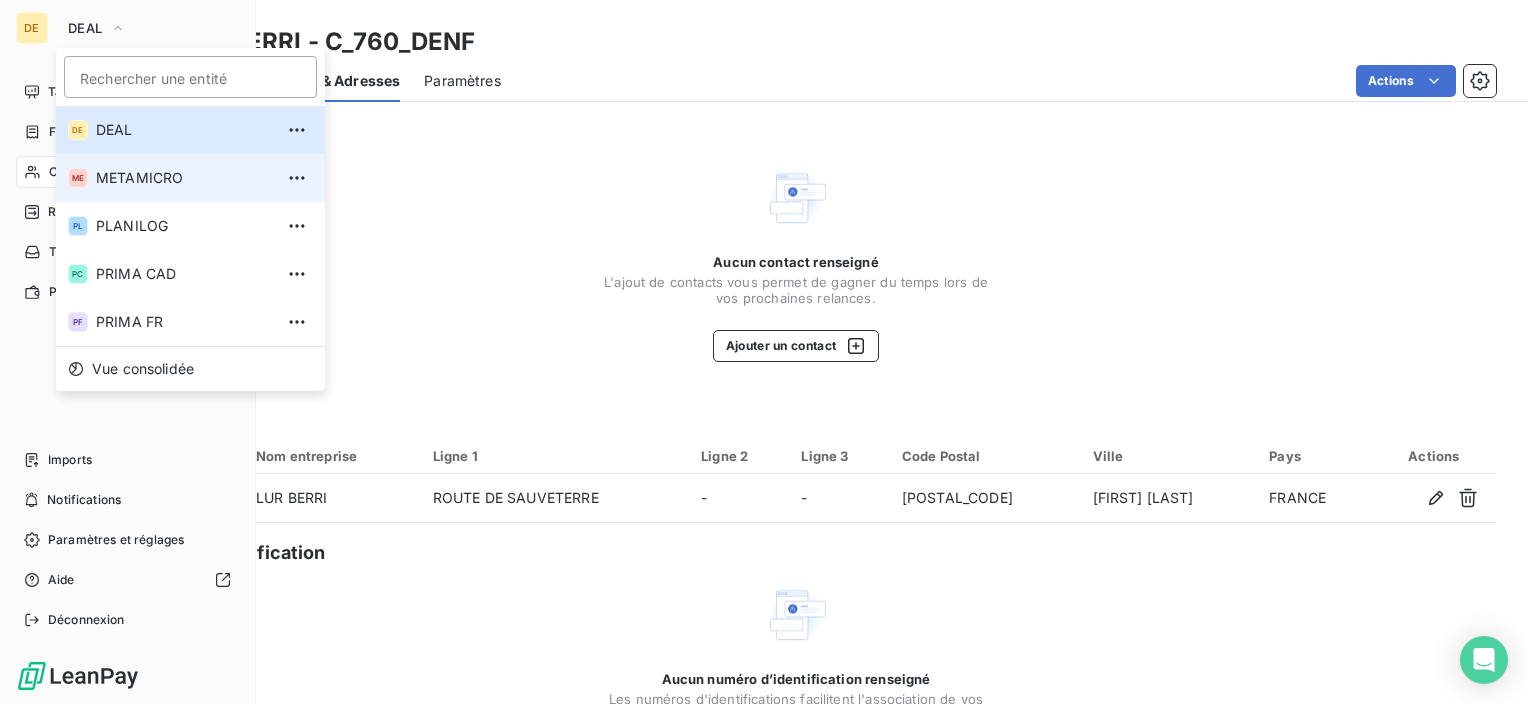 click on "ME METAMICRO" at bounding box center [190, 178] 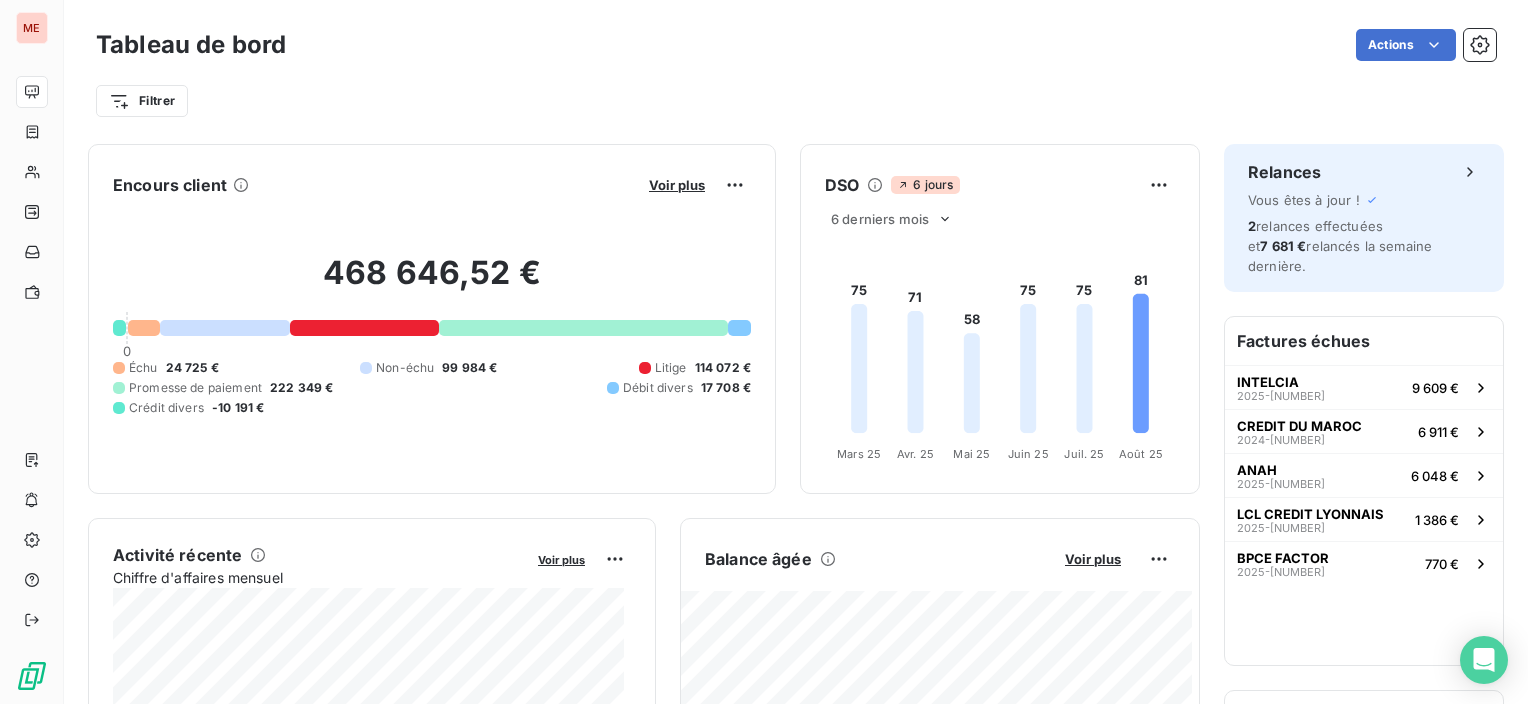 scroll, scrollTop: 0, scrollLeft: 0, axis: both 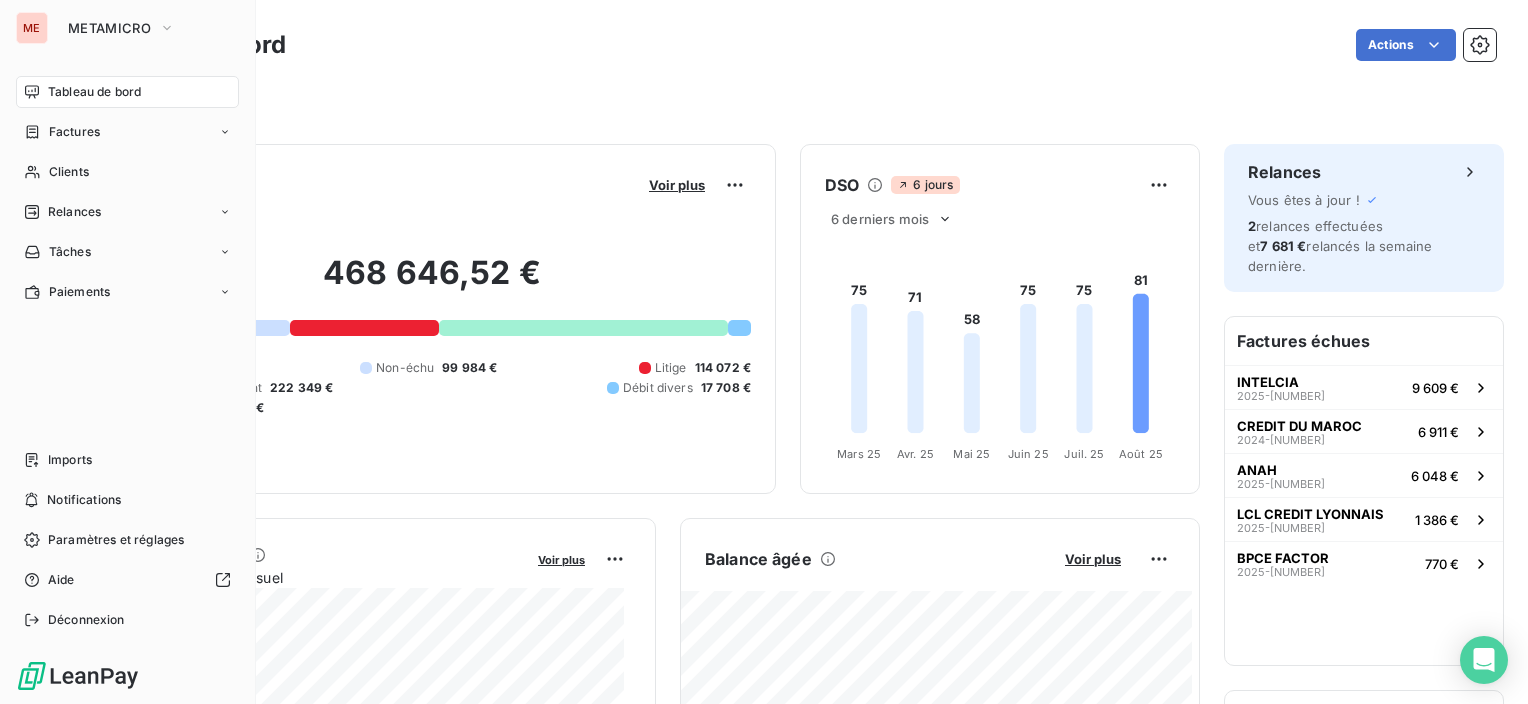 click on "Tableau de bord" at bounding box center (94, 92) 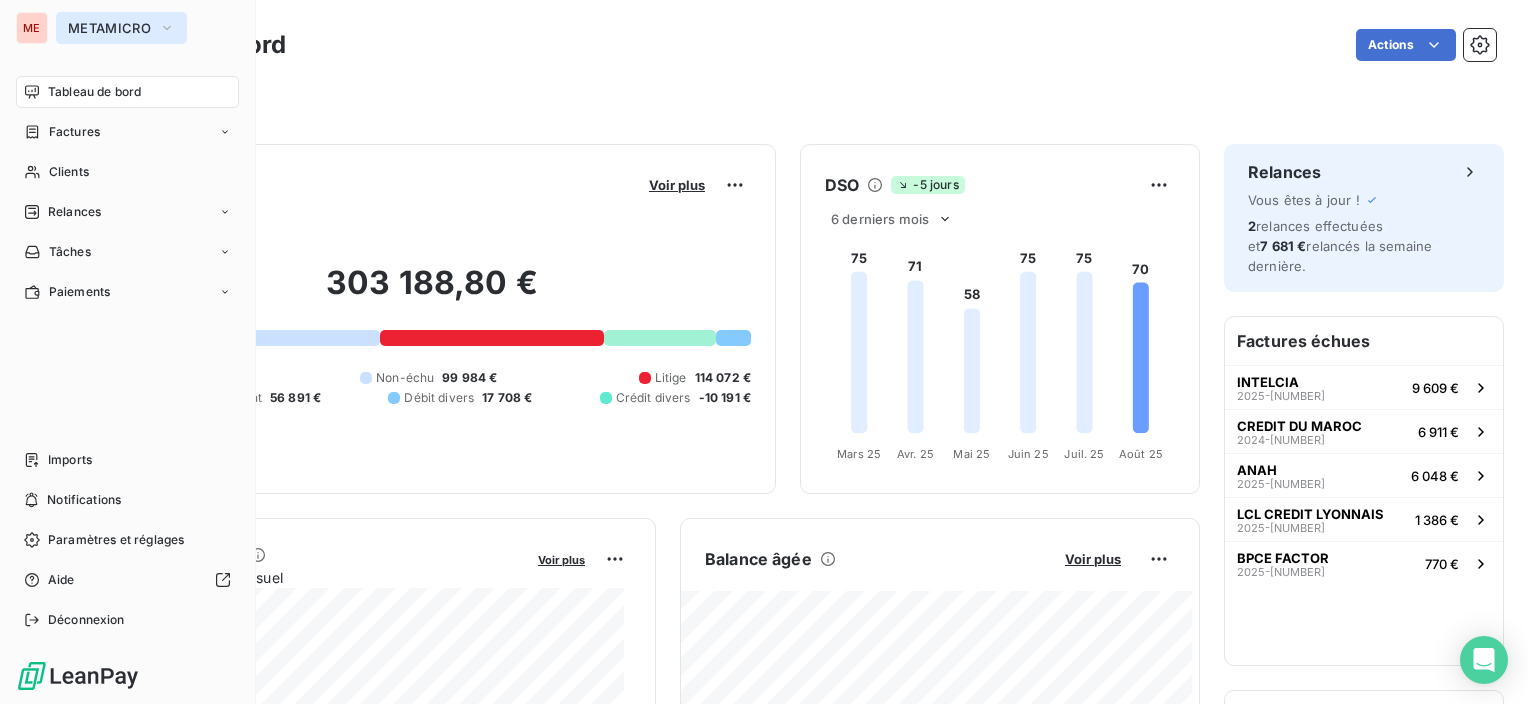 click 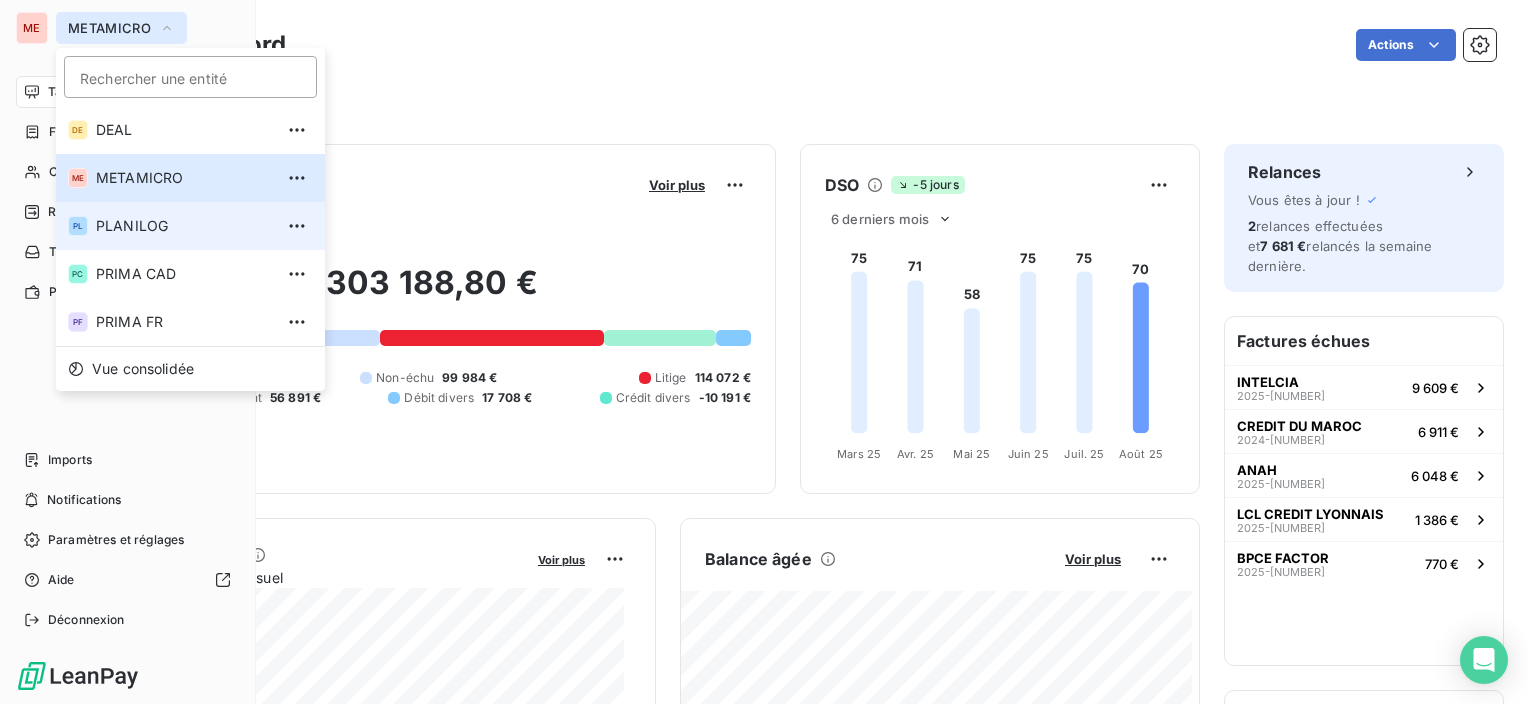 click on "PL PLANILOG" at bounding box center (190, 226) 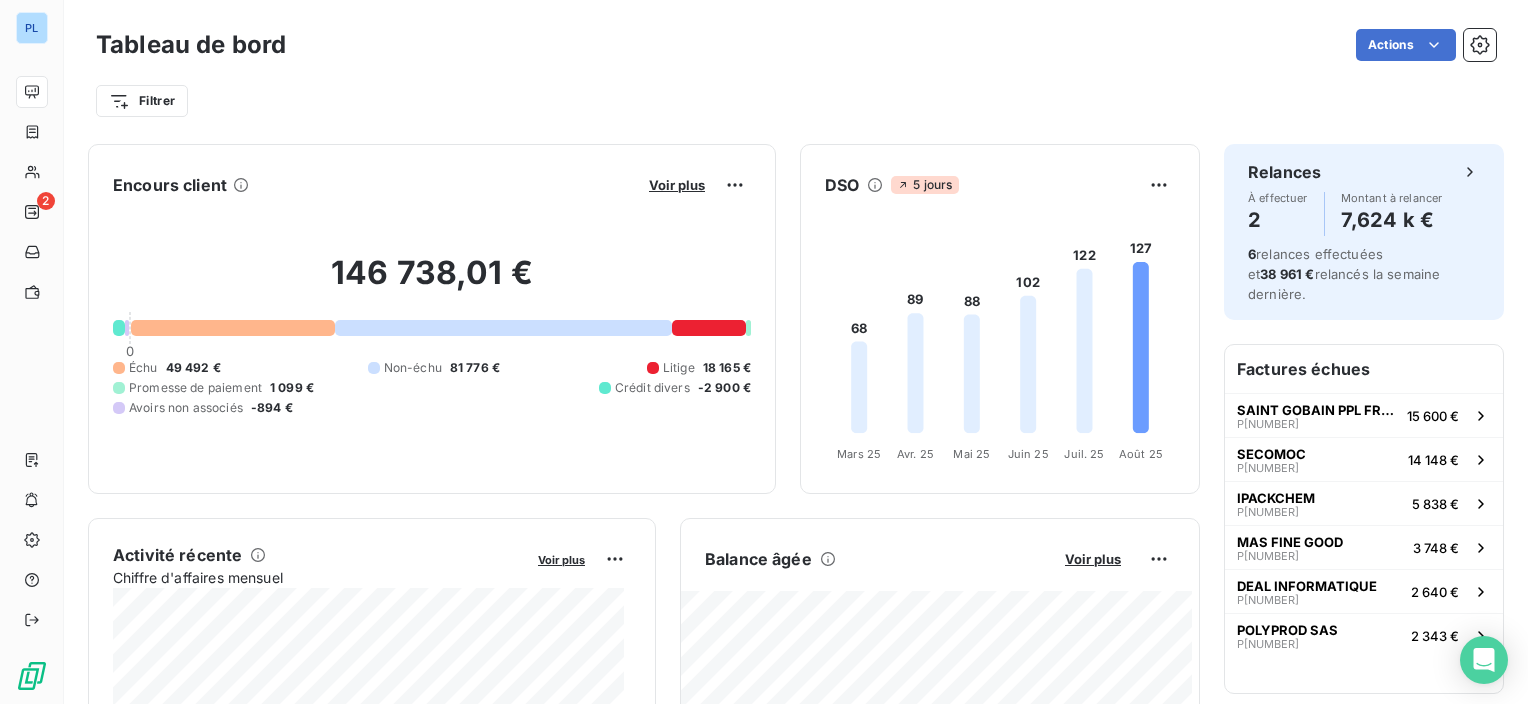 scroll, scrollTop: 0, scrollLeft: 0, axis: both 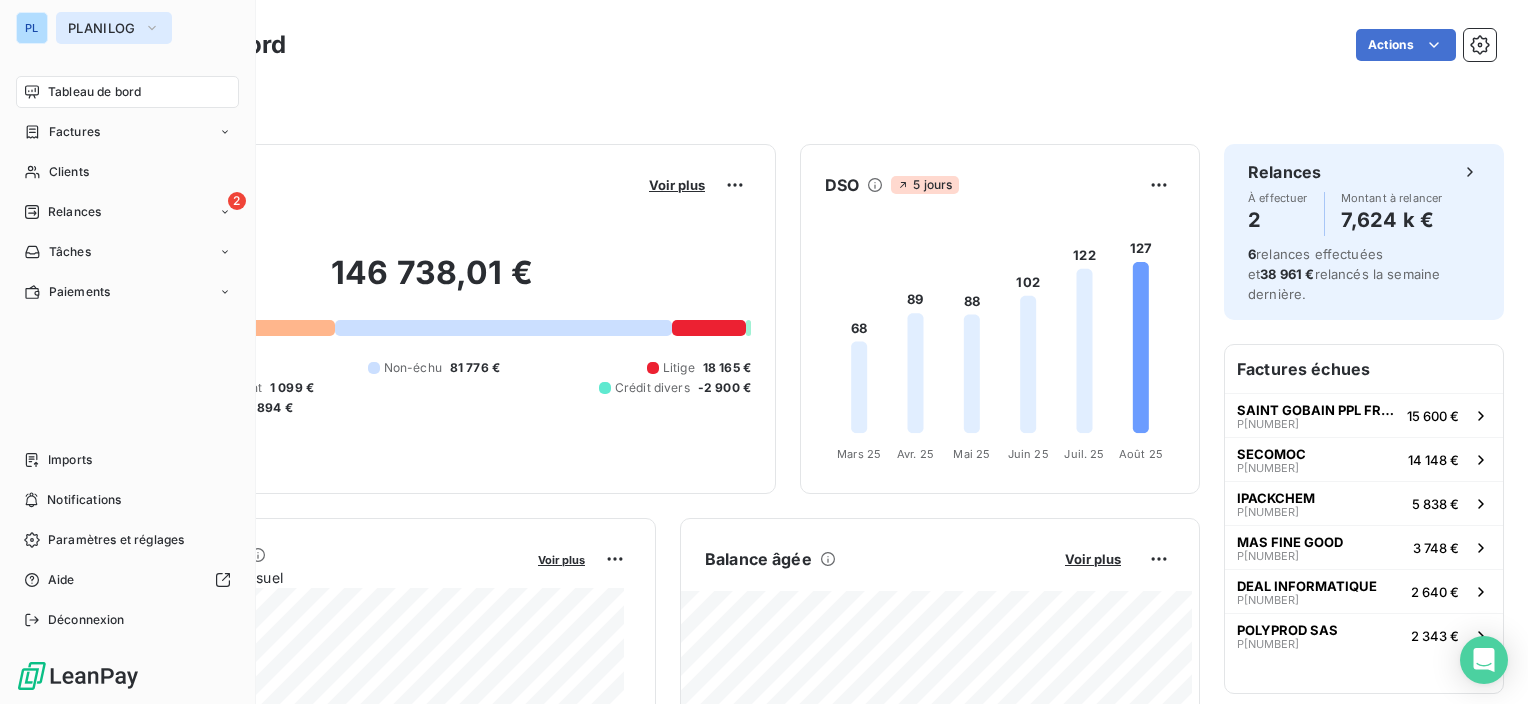 click on "PLANILOG" at bounding box center [102, 28] 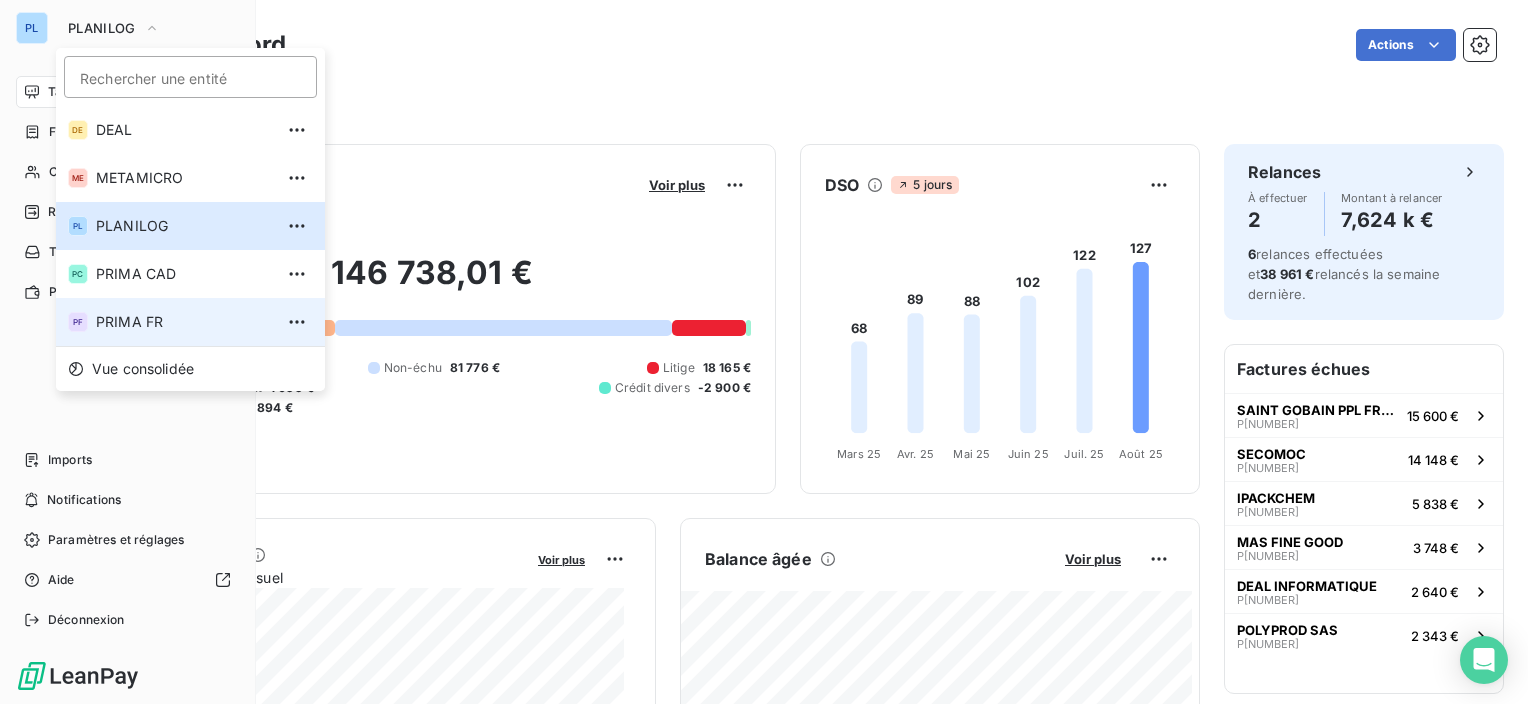 click on "PRIMA FR" at bounding box center (184, 322) 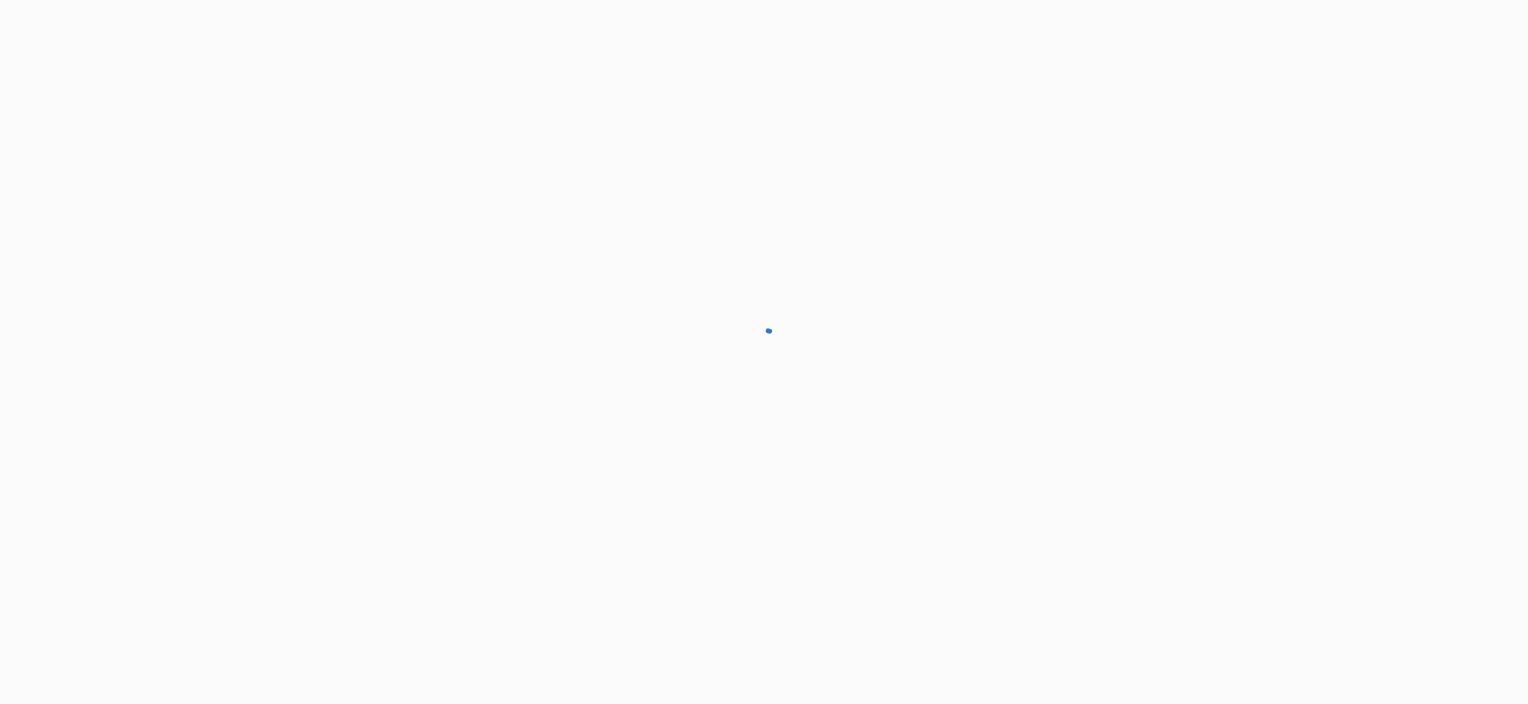 scroll, scrollTop: 0, scrollLeft: 0, axis: both 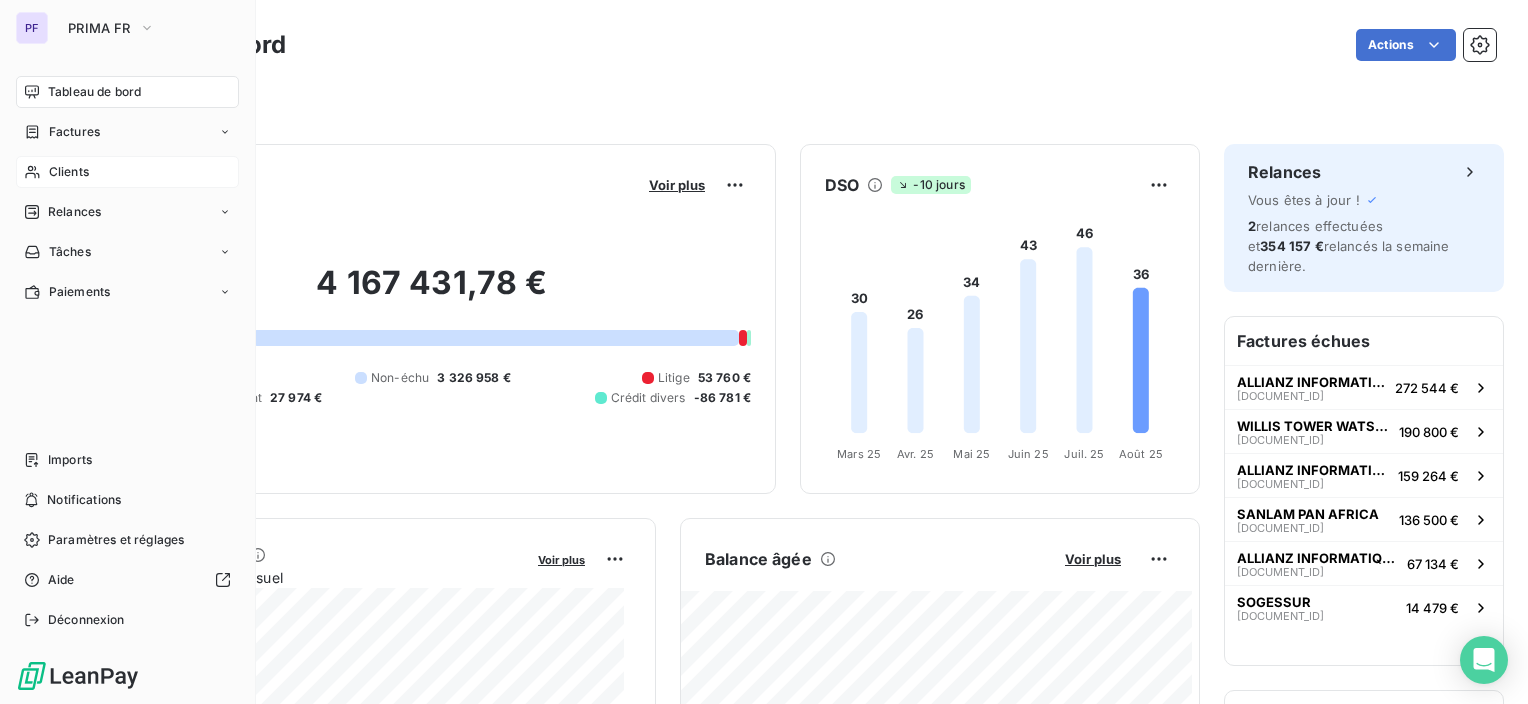 click on "Clients" at bounding box center (127, 172) 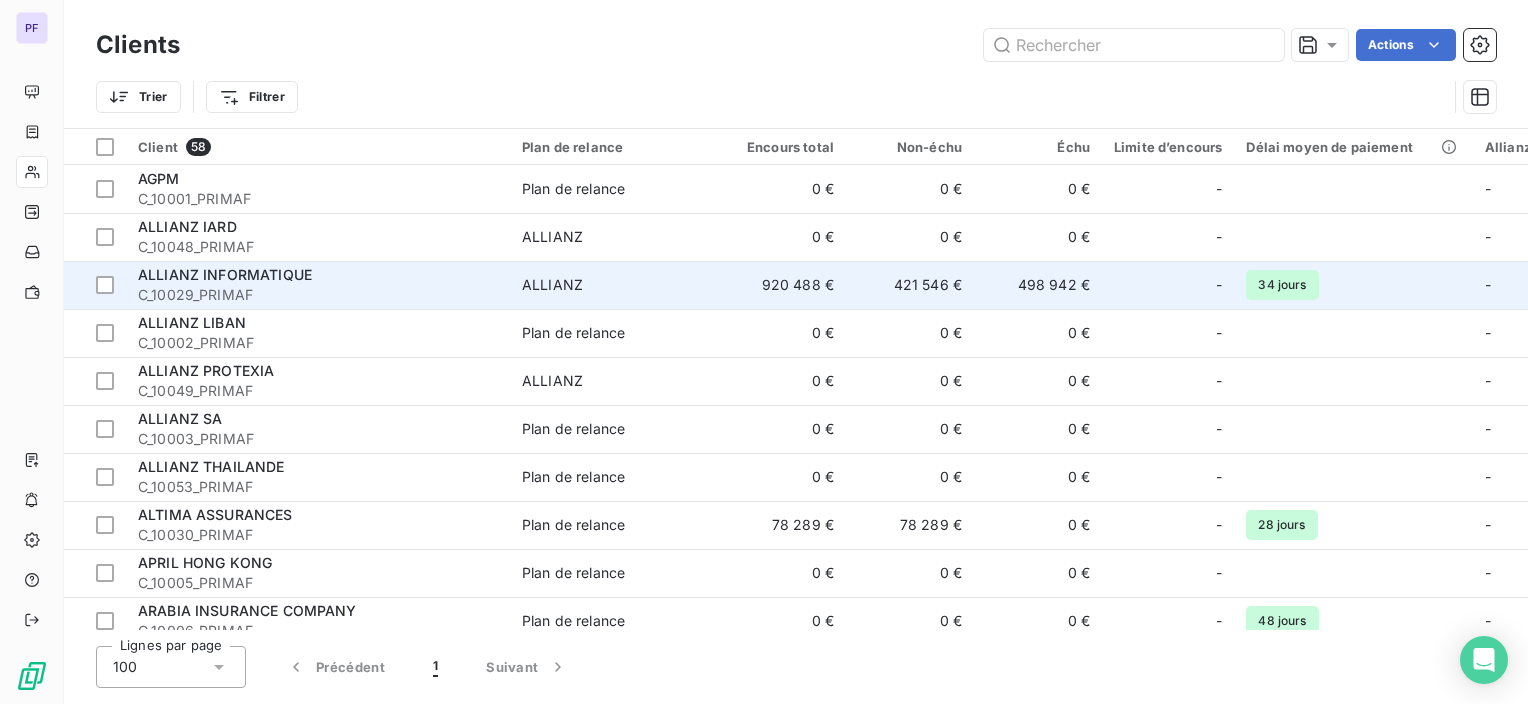 click on "ALLIANZ INFORMATIQUE" at bounding box center [318, 275] 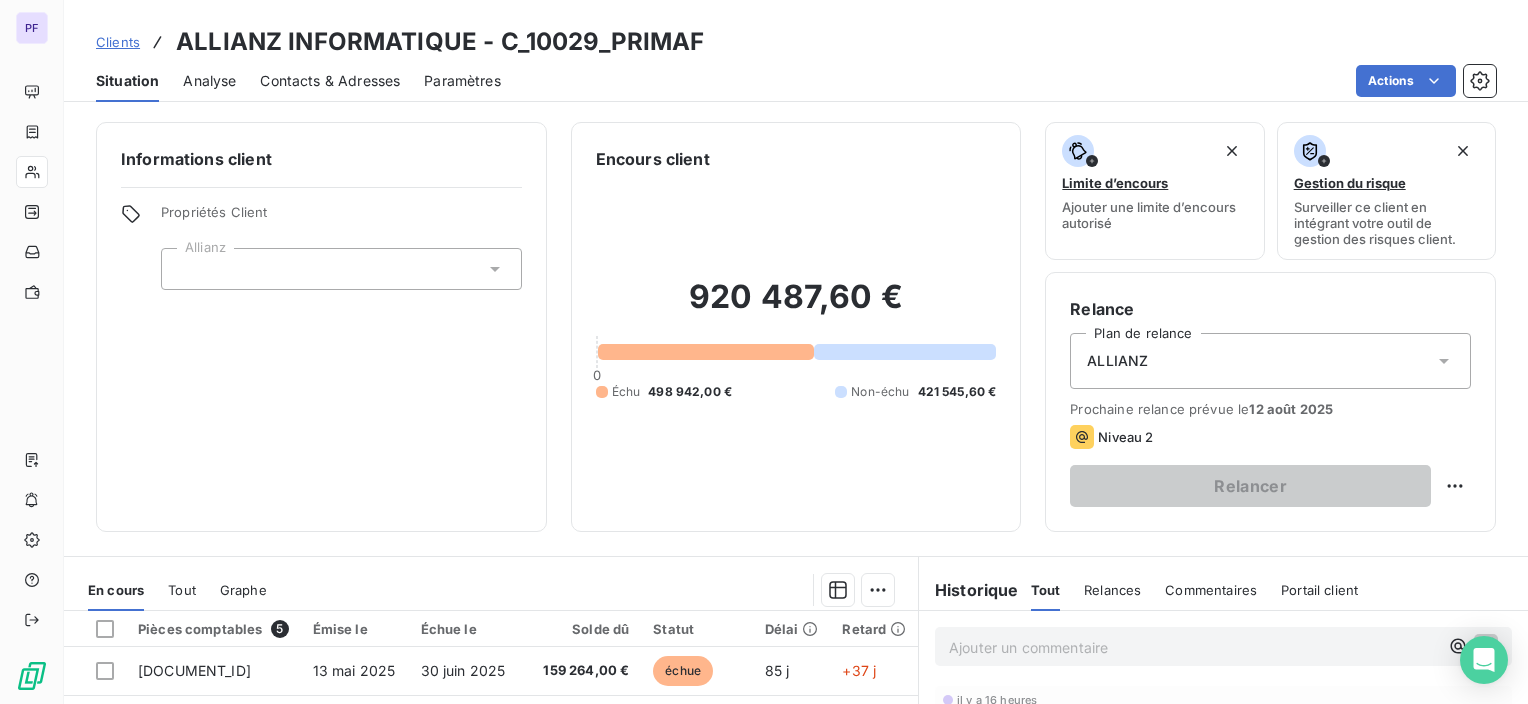 scroll, scrollTop: 200, scrollLeft: 0, axis: vertical 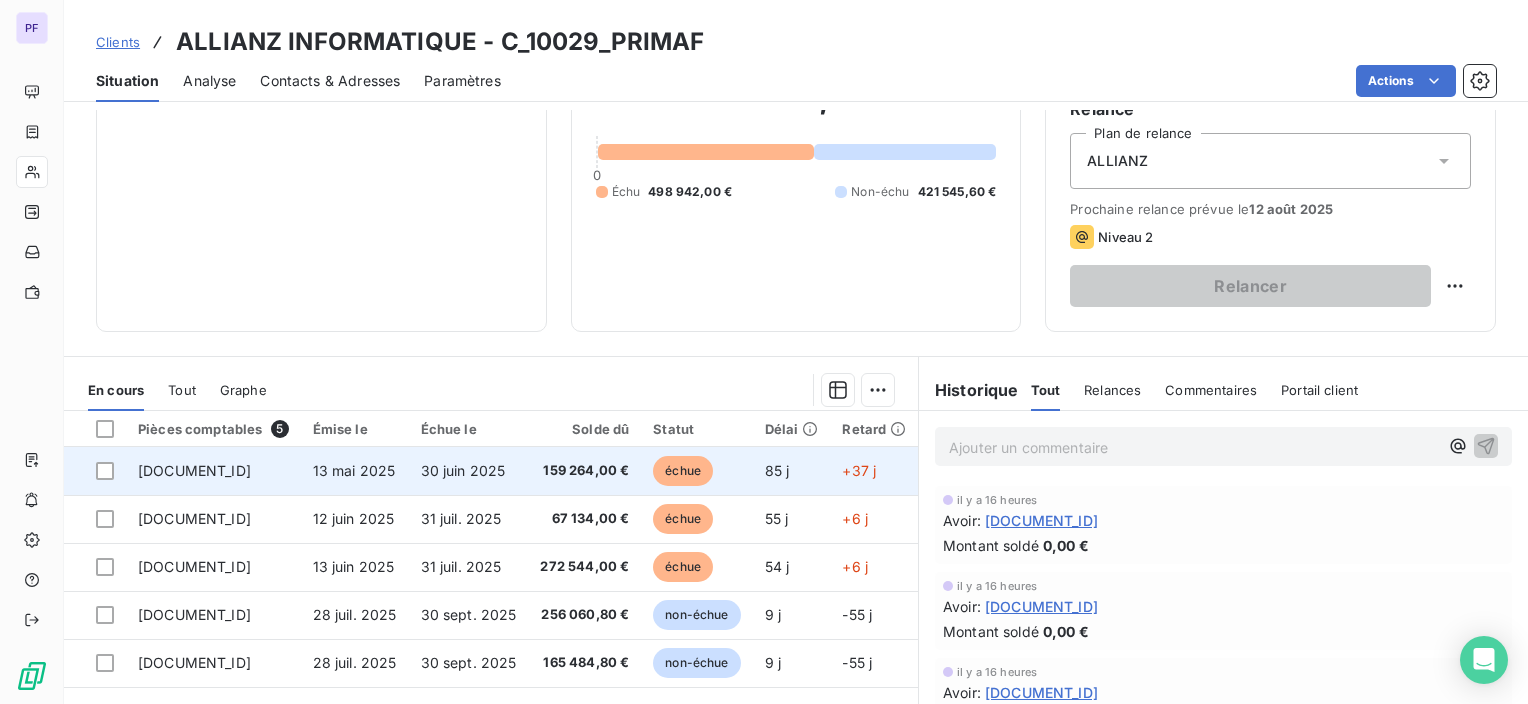click on "159 264,00 €" at bounding box center (584, 471) 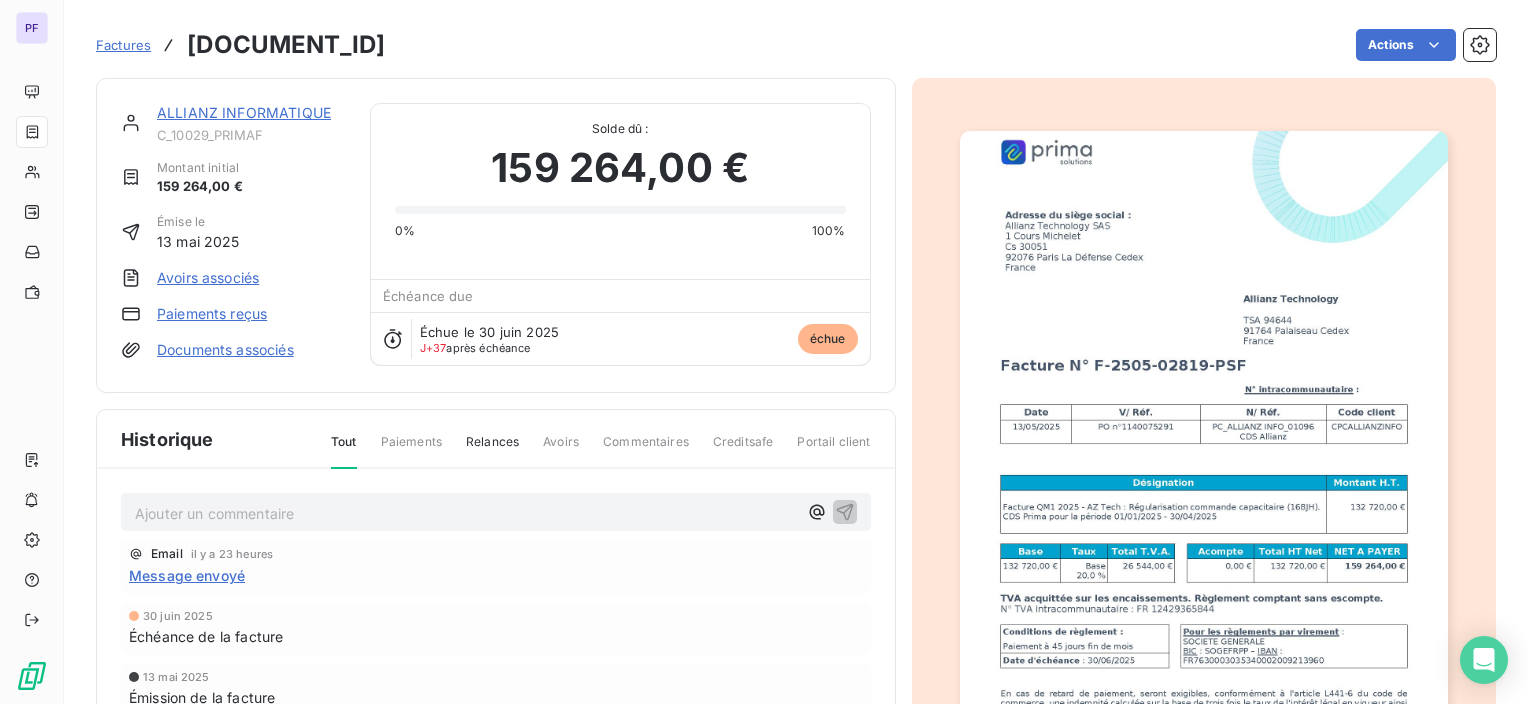 drag, startPoint x: 189, startPoint y: 48, endPoint x: 414, endPoint y: 44, distance: 225.03555 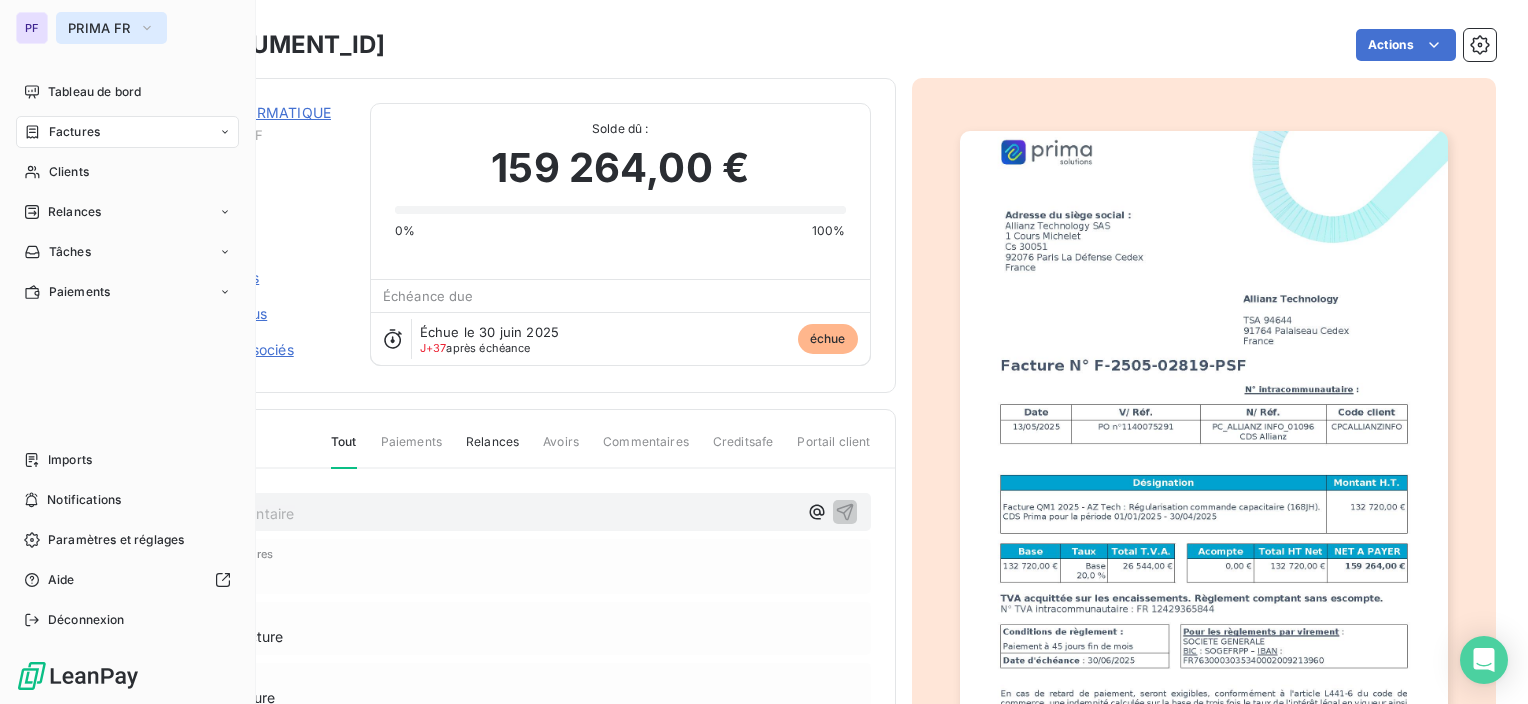 click on "PRIMA FR" at bounding box center (99, 28) 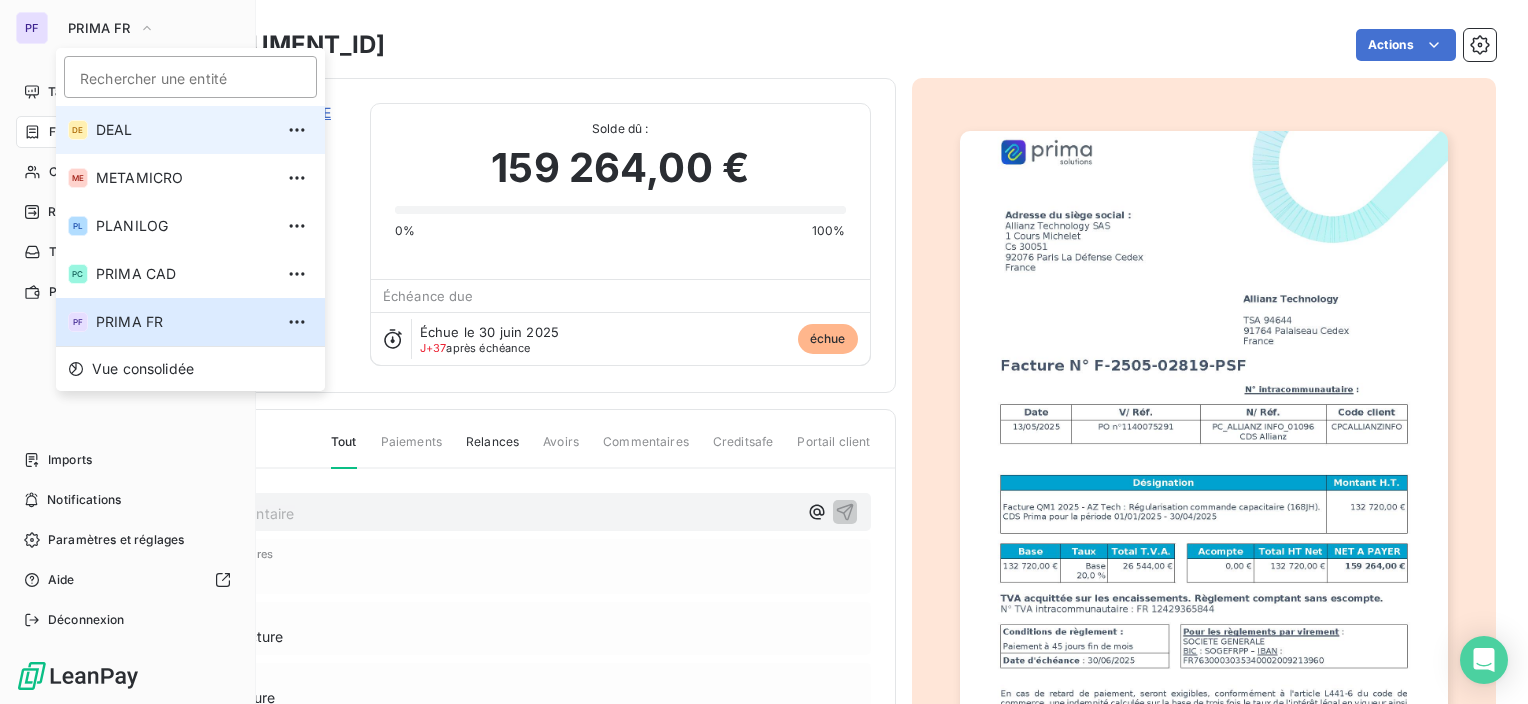 click on "DEAL" at bounding box center [184, 130] 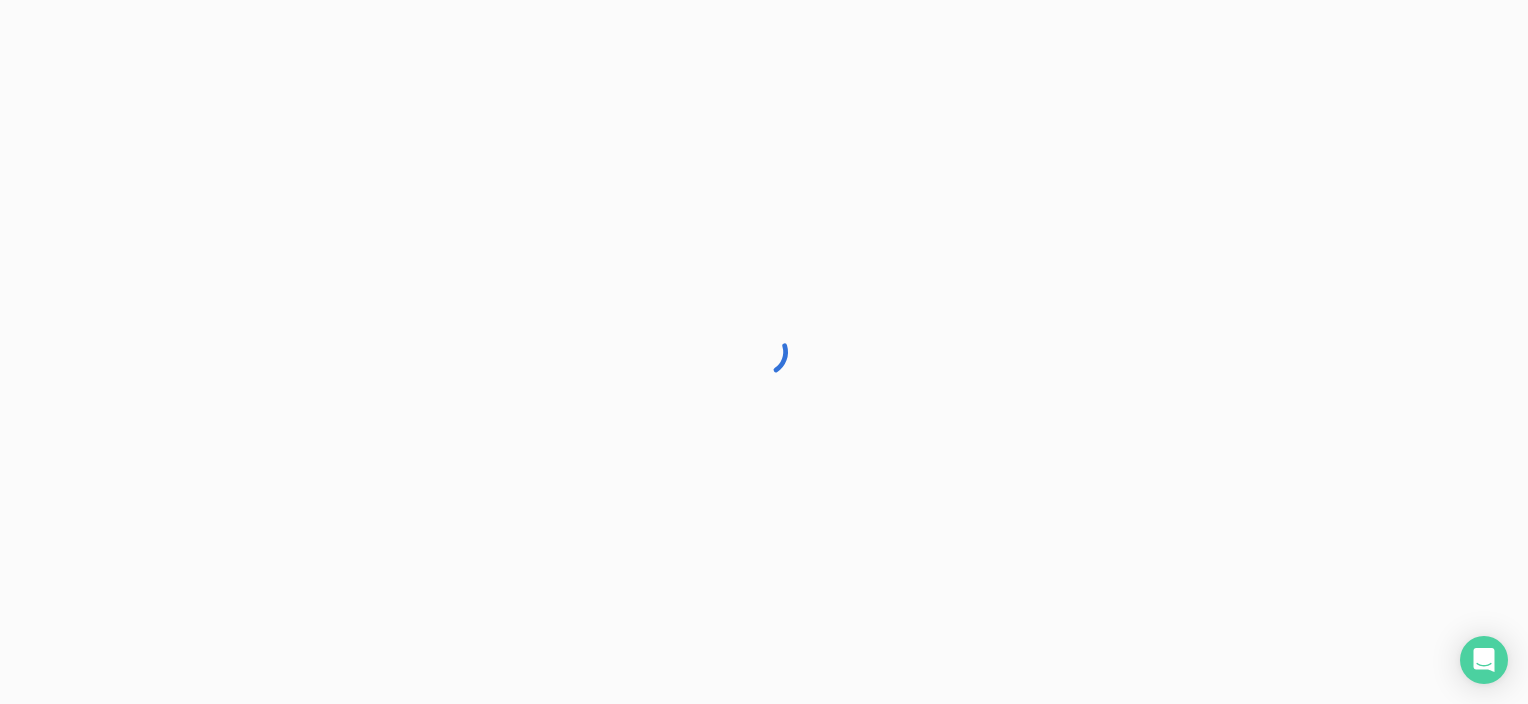 scroll, scrollTop: 0, scrollLeft: 0, axis: both 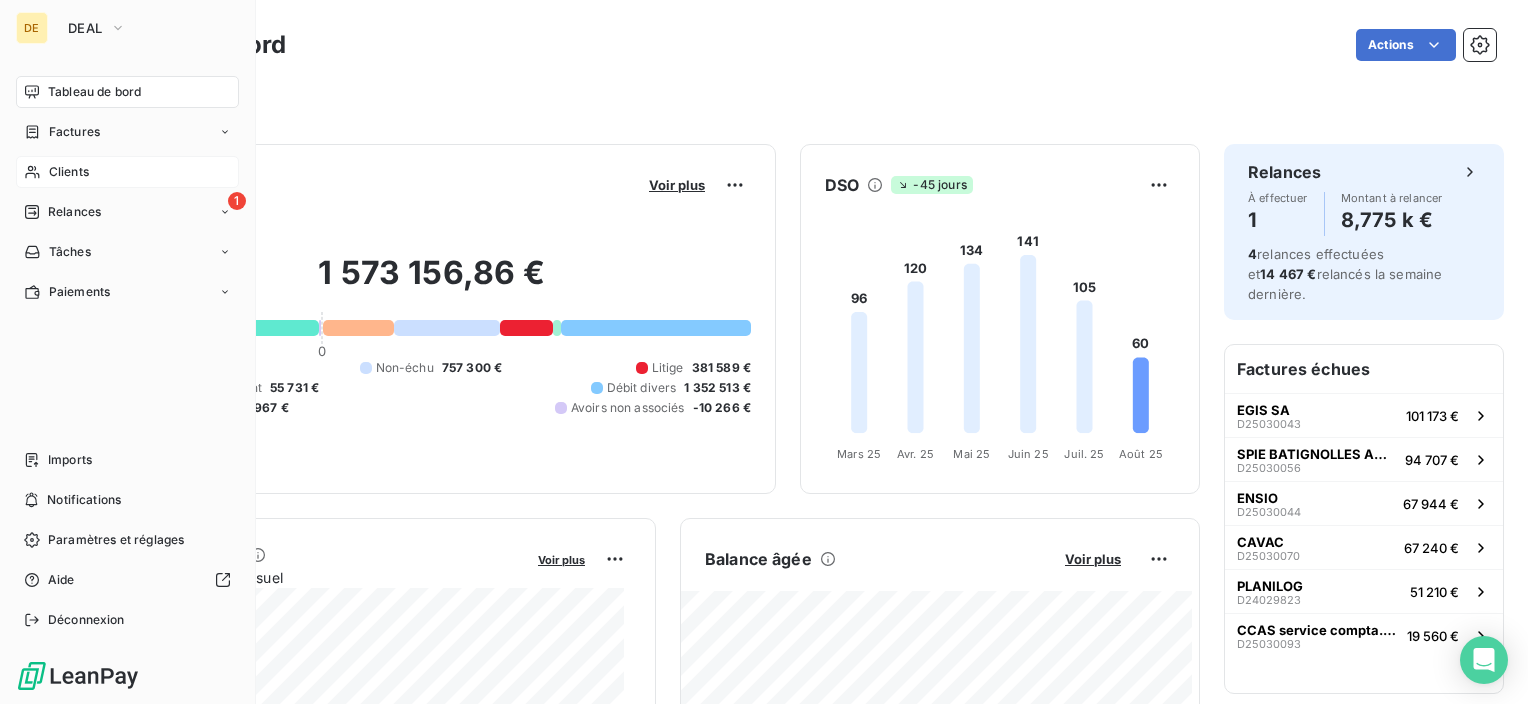 click on "Clients" at bounding box center [127, 172] 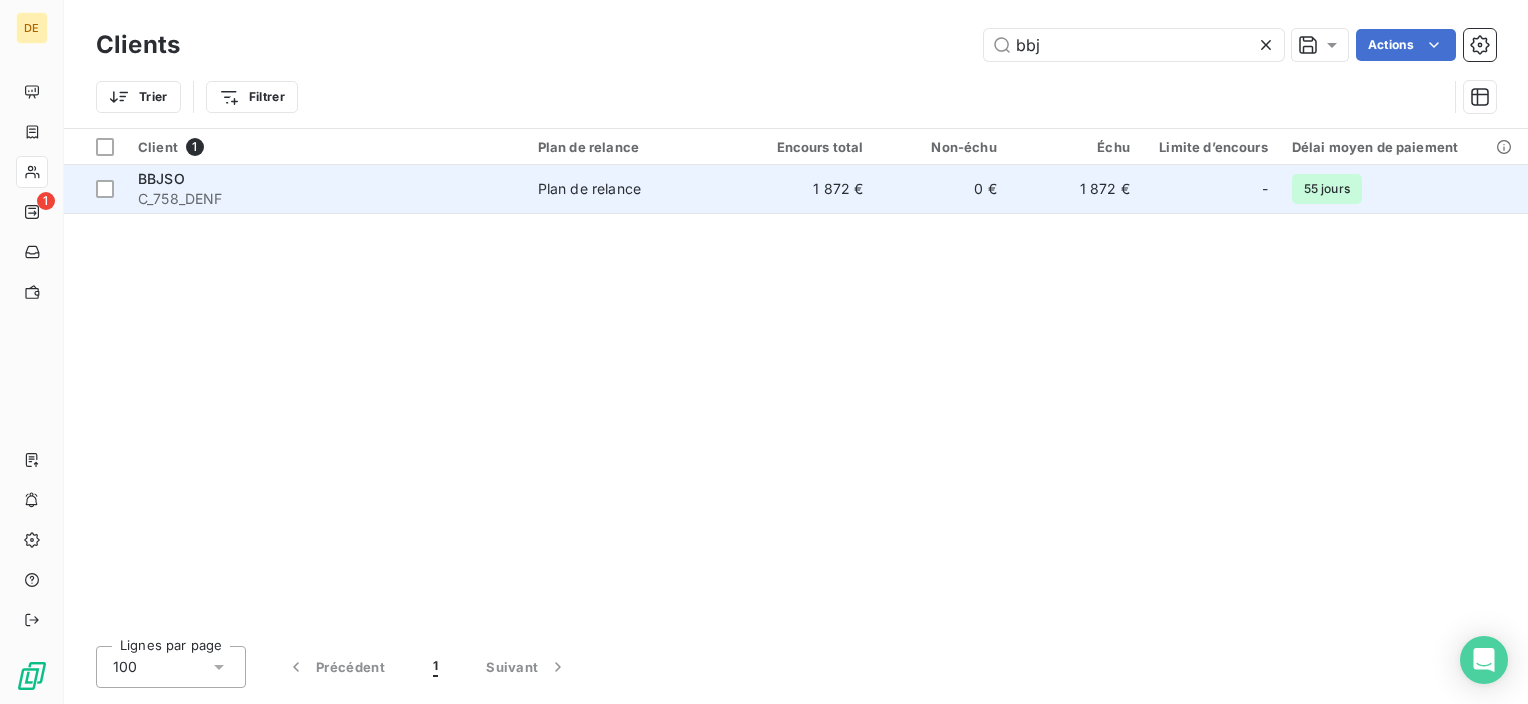 type on "bbj" 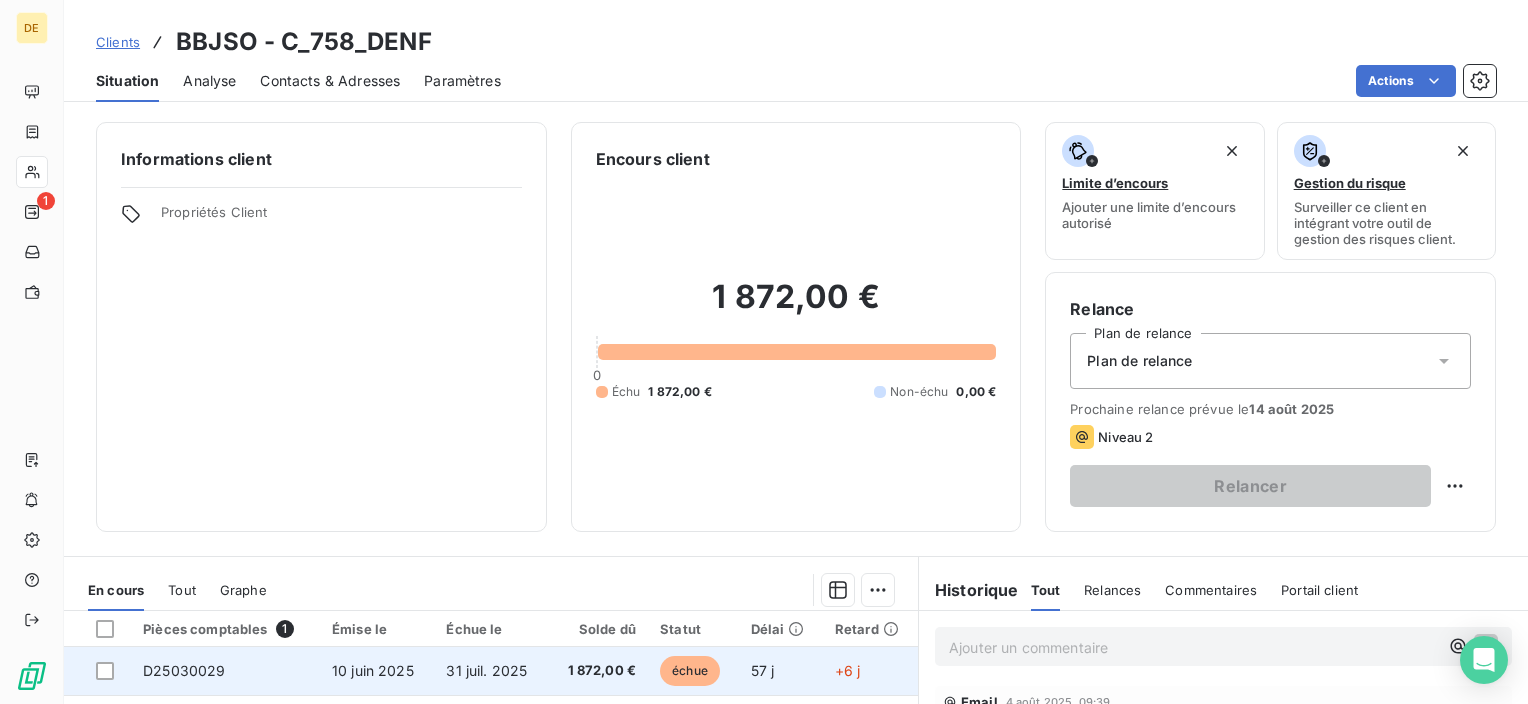 click at bounding box center (107, 671) 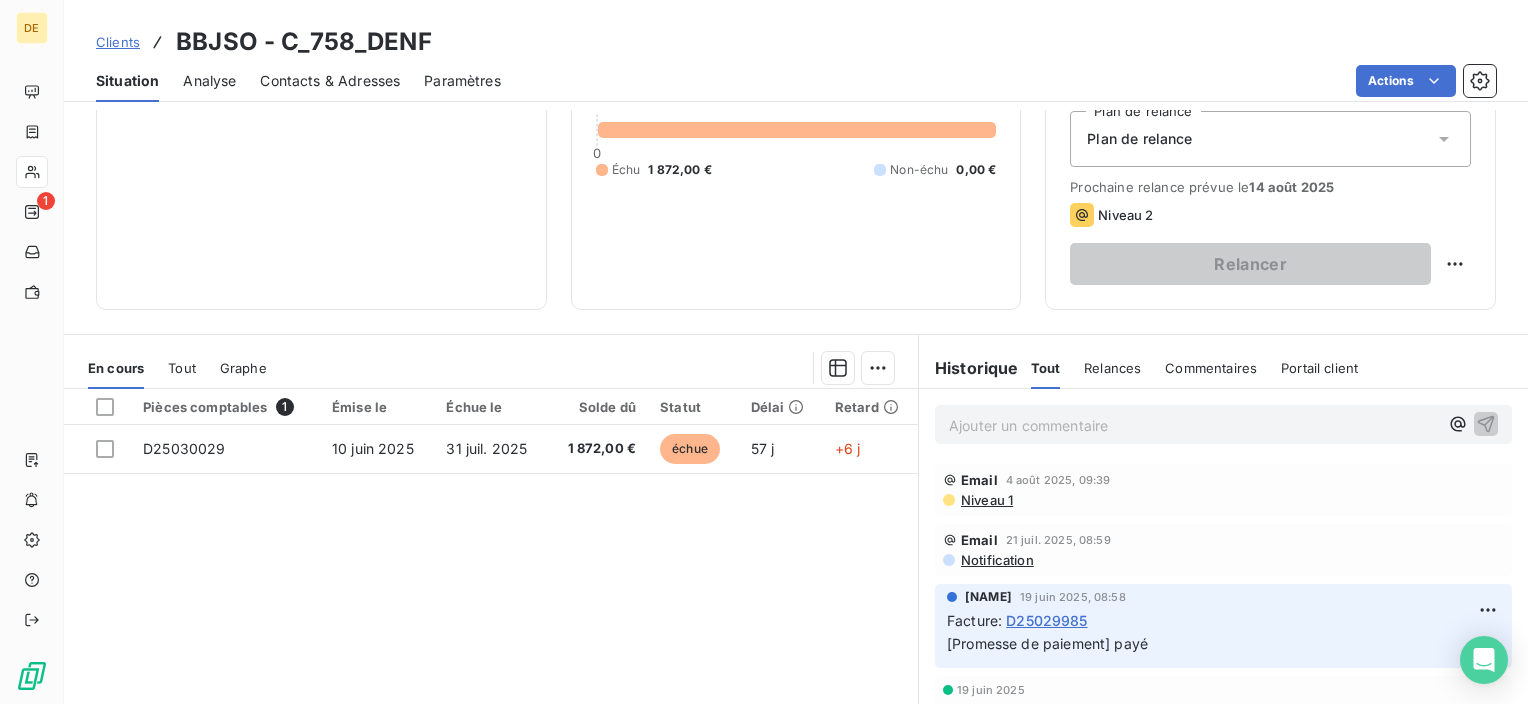 scroll, scrollTop: 351, scrollLeft: 0, axis: vertical 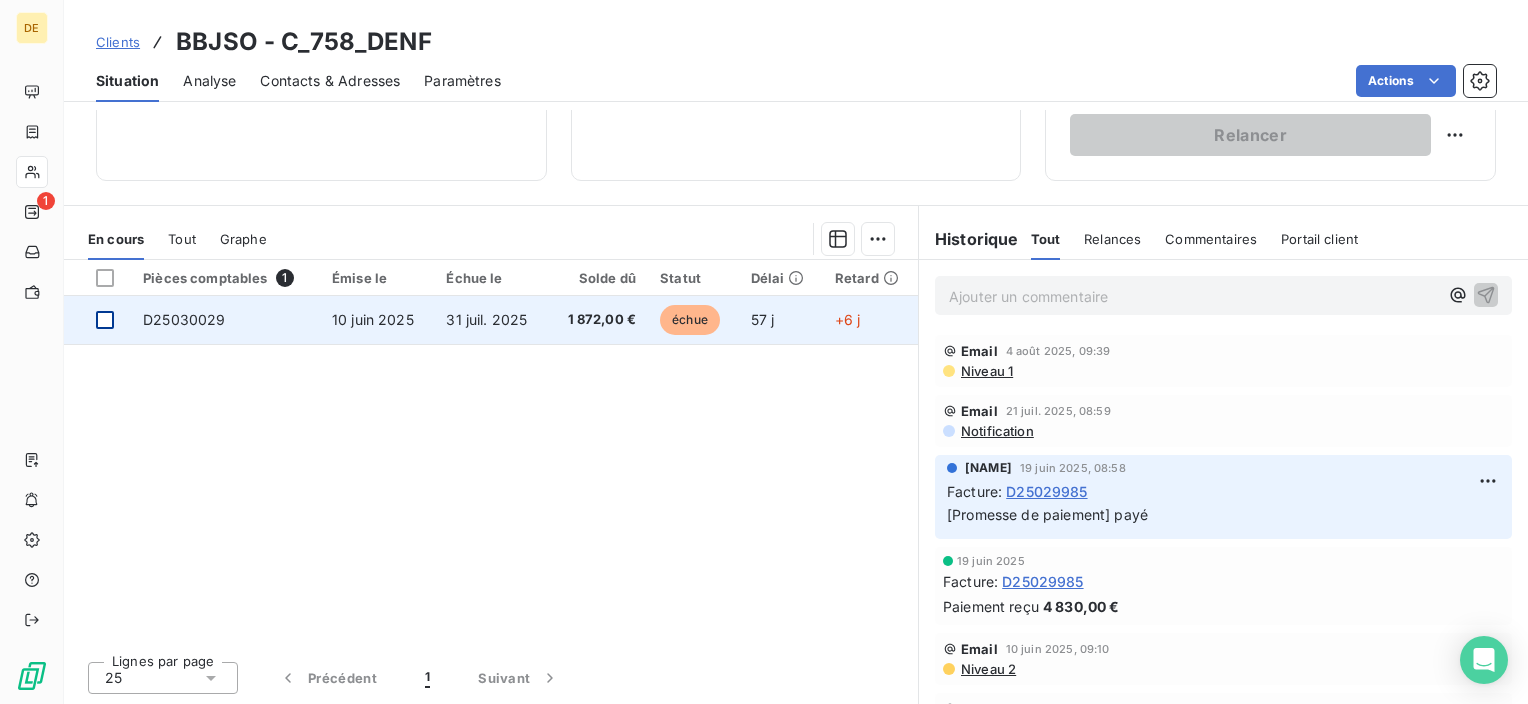 click at bounding box center [105, 320] 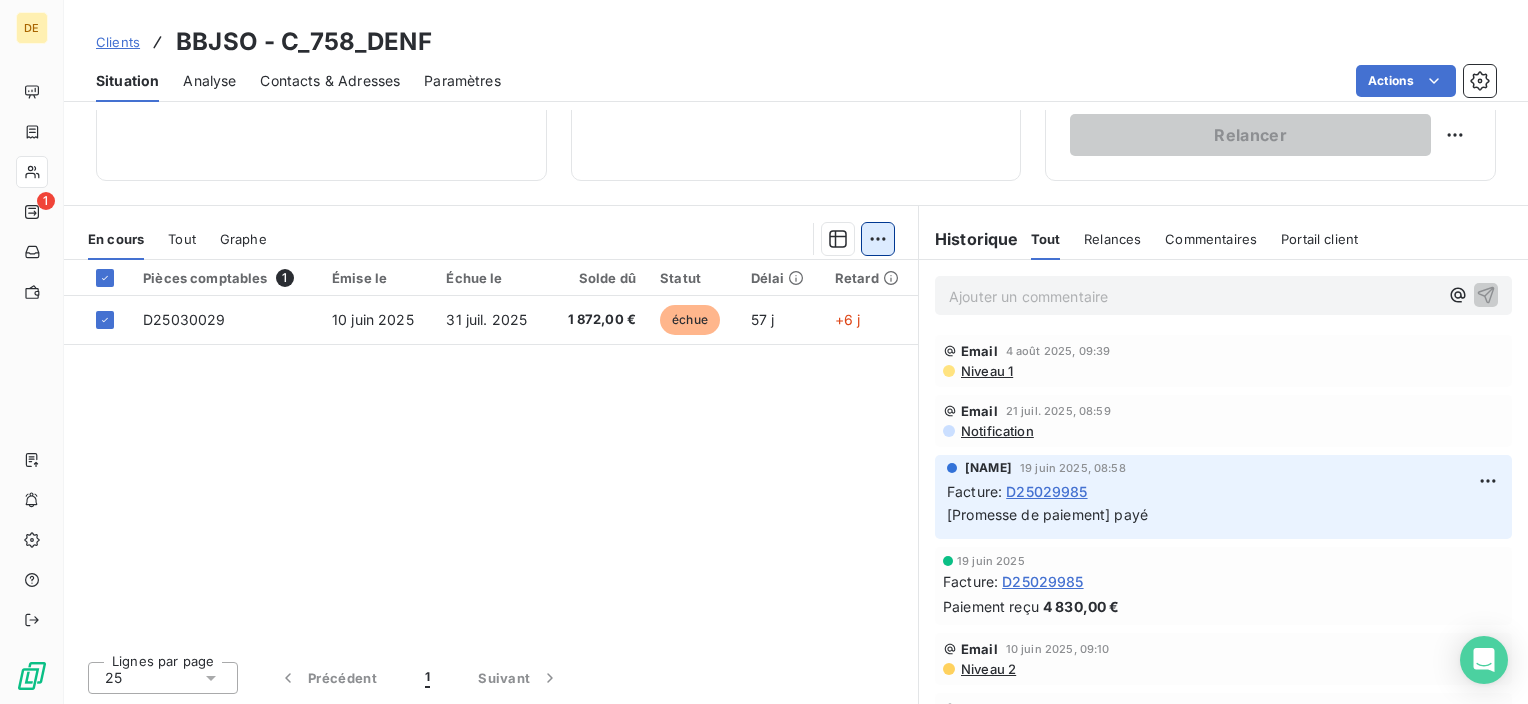 click on "DE 1 Clients BBJSO  - C_758_DENF Situation Analyse Contacts & Adresses Paramètres Actions Informations client Propriétés Client Encours client   1 872,00 € 0 Échu 1 872,00 € Non-échu 0,00 €     Limite d’encours Ajouter une limite d’encours autorisé Gestion du risque Surveiller ce client en intégrant votre outil de gestion des risques client. Relance Plan de relance Plan de relance Prochaine relance prévue le  14 août 2025 Niveau 2 Relancer En cours Tout Graphe Pièces comptables 1 Émise le Échue le Solde dû Statut Délai   Retard   D25030029 10 juin 2025 31 juil. 2025 1 872,00 € échue 57 j +6 j Lignes par page 25 Précédent 1 Suivant Historique Tout Relances Commentaires Portail client Tout Relances Commentaires Portail client Ajouter un commentaire ﻿ Email 4 août 2025, 09:39 Niveau 1 Email 21 juil. 2025, 08:59 Notification [NAME] 19 juin 2025, 08:58 Facture  : D25029985 [Promesse de paiement] payé 19 juin 2025 Facture  : D25029985 Email Email" at bounding box center (764, 352) 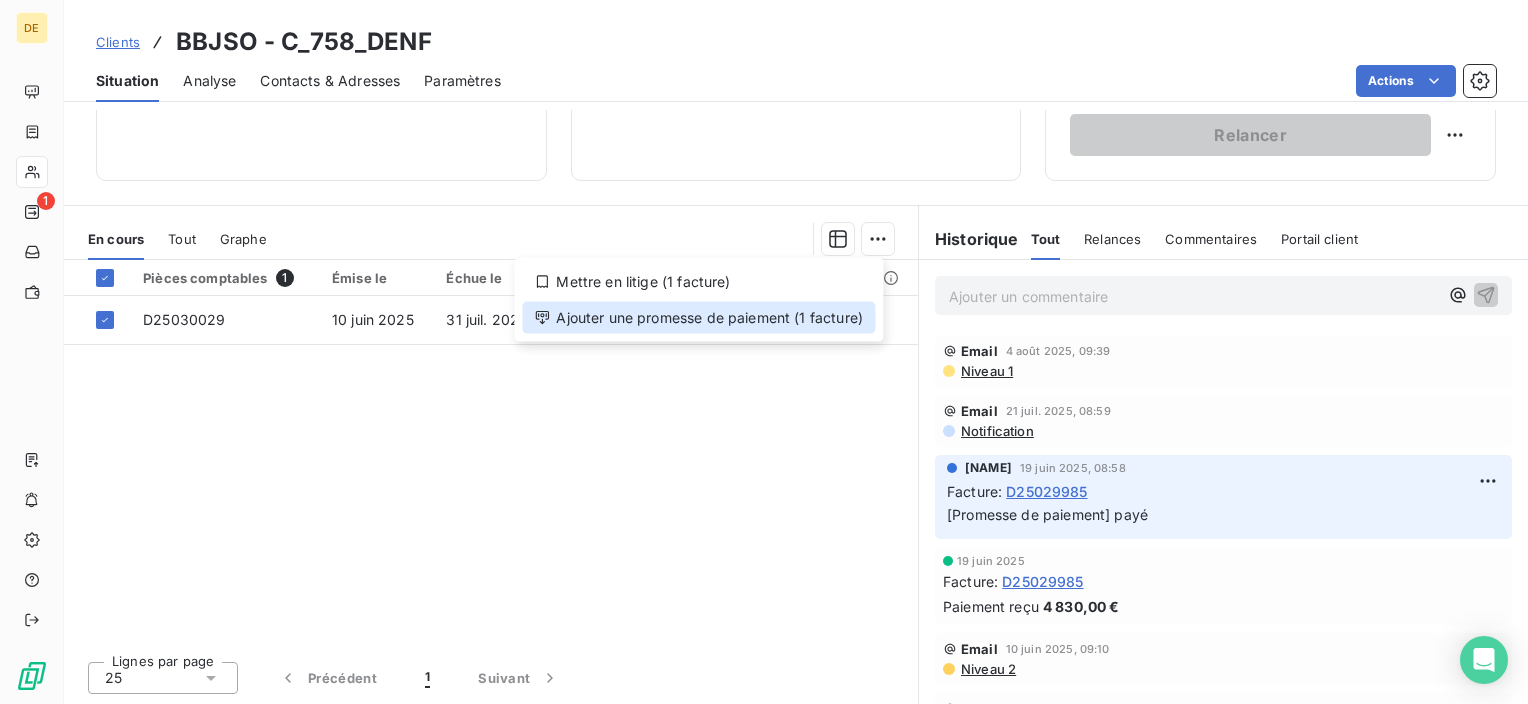 click on "Ajouter une promesse de paiement (1 facture)" at bounding box center [698, 318] 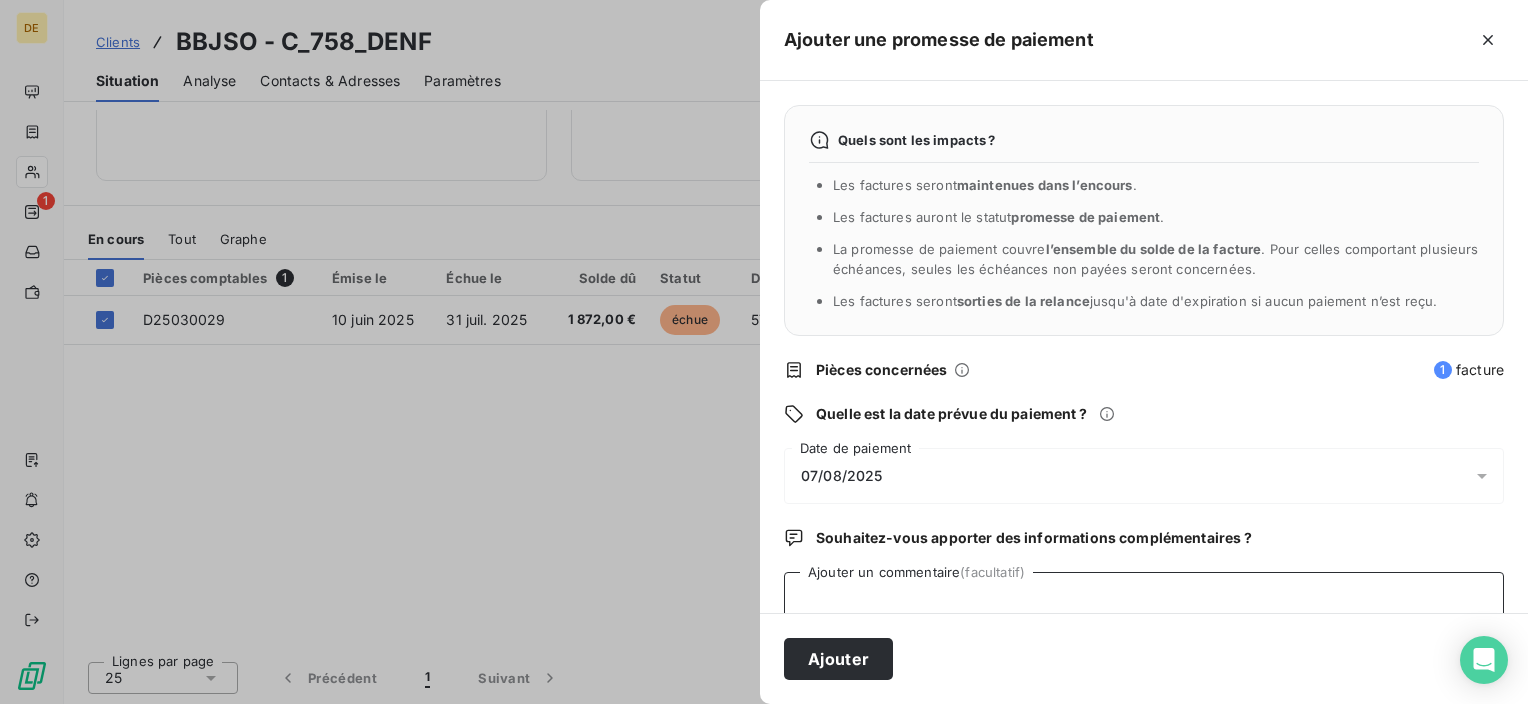 click on "Ajouter un commentaire  (facultatif)" at bounding box center (1144, 610) 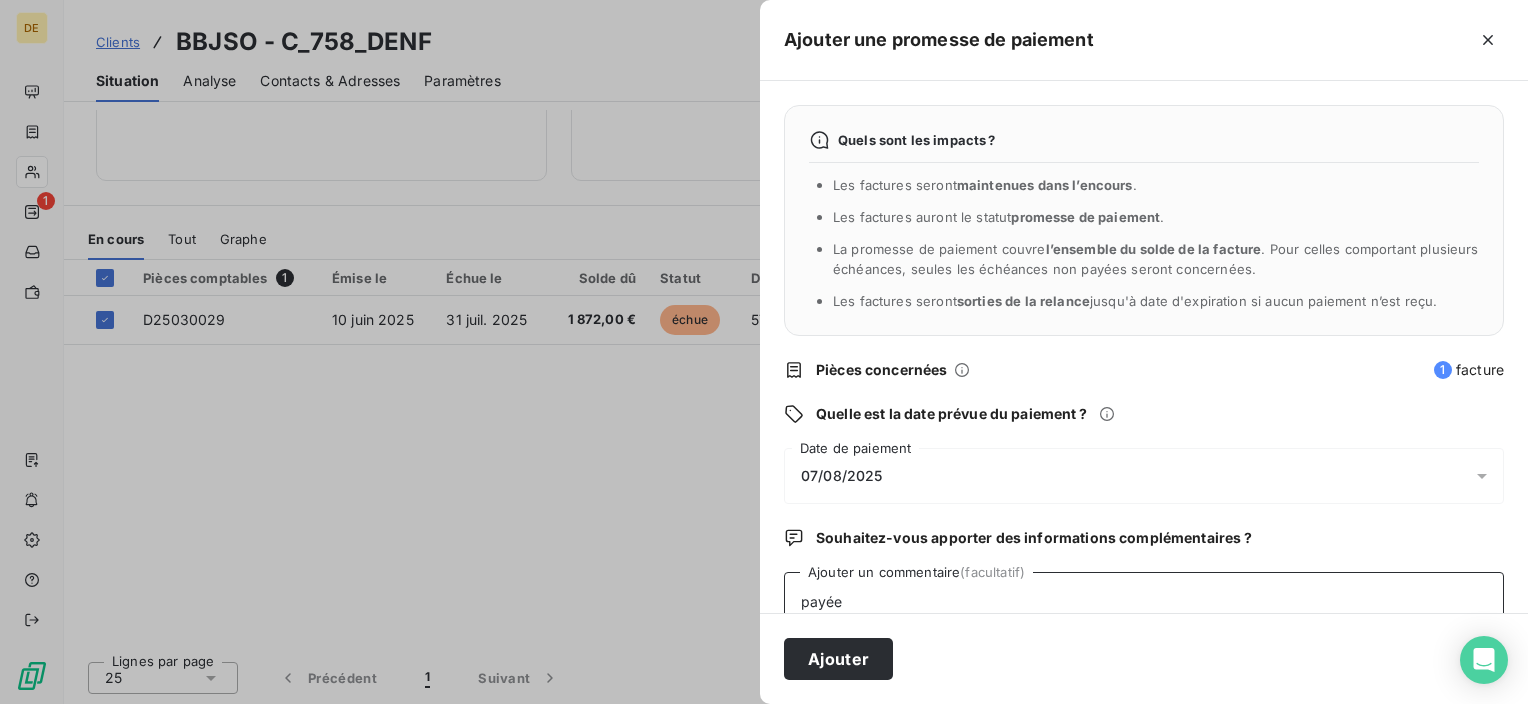 type on "payée" 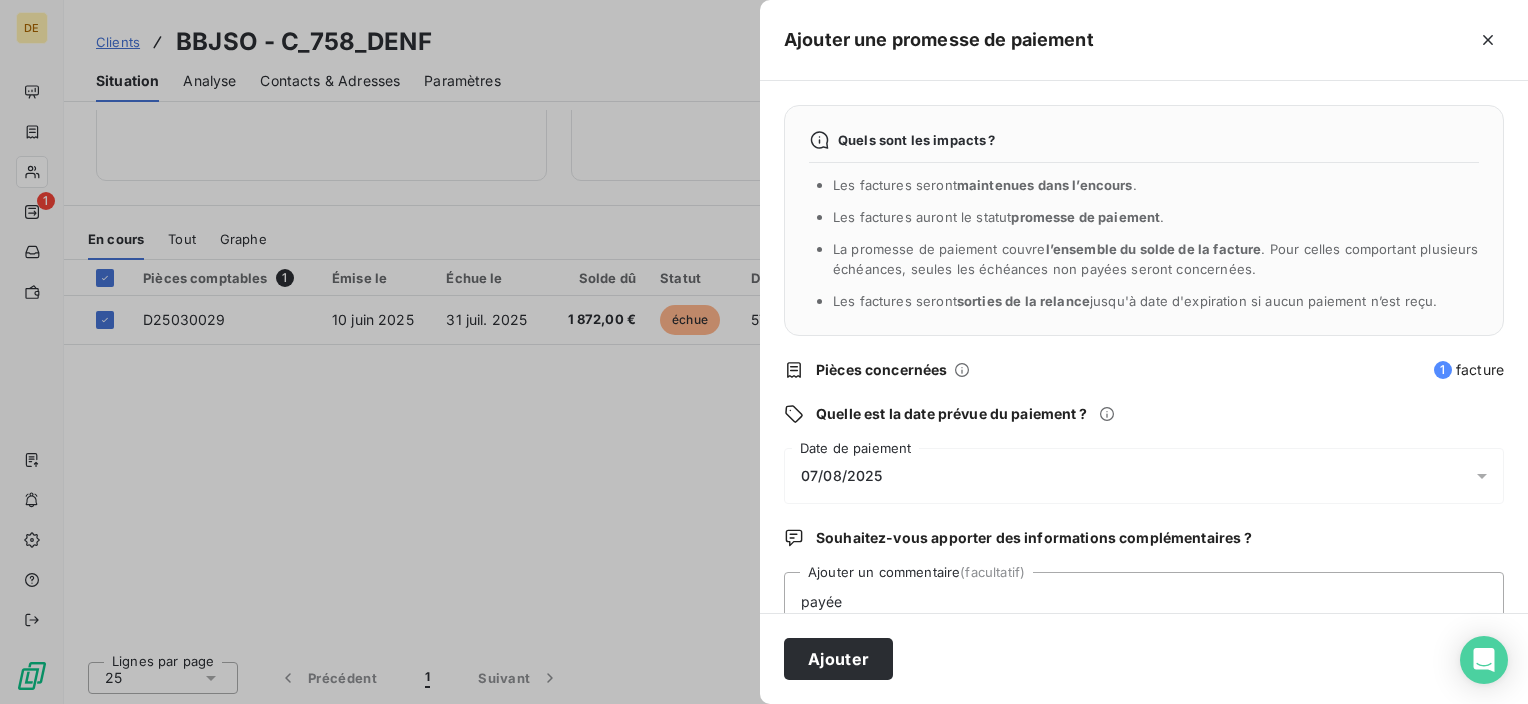 click on "07/08/2025" at bounding box center (1144, 476) 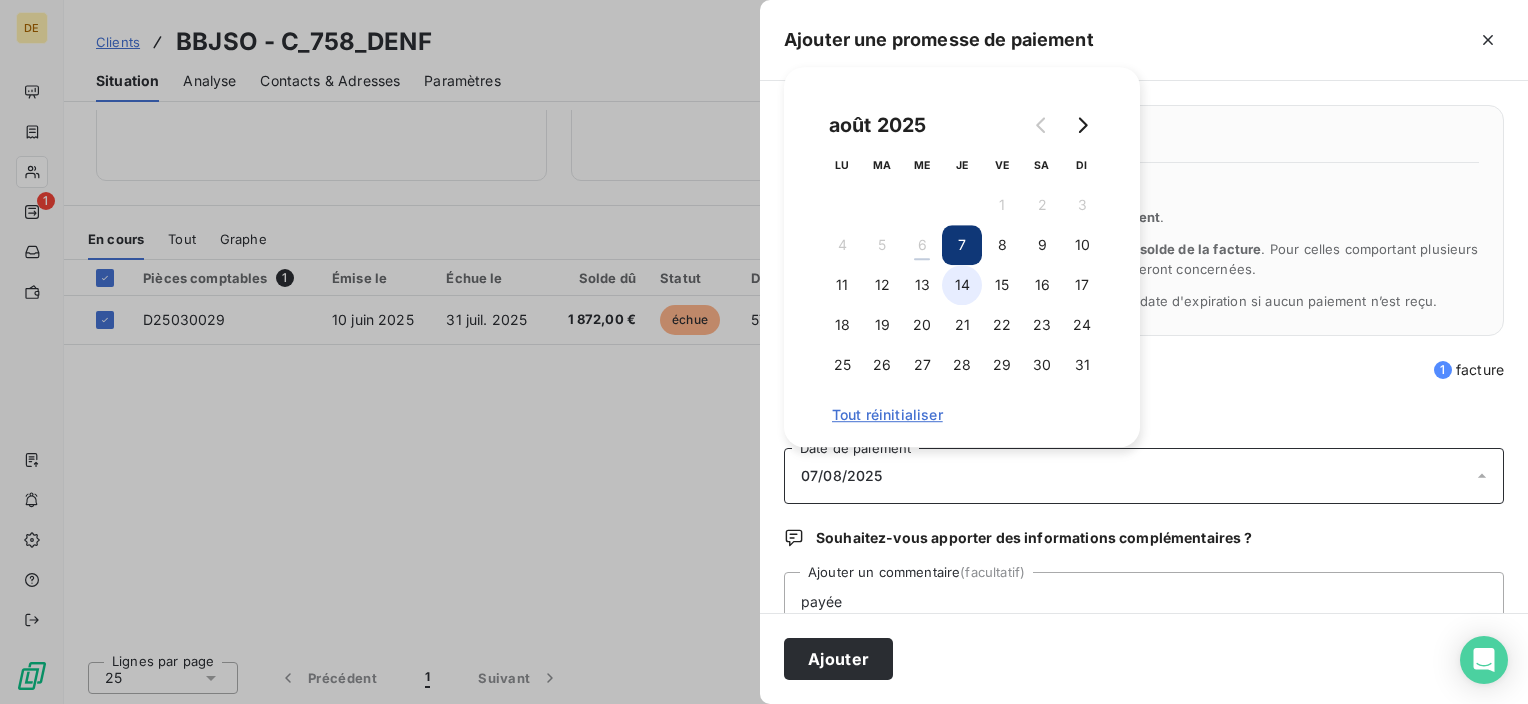 click on "14" at bounding box center (962, 285) 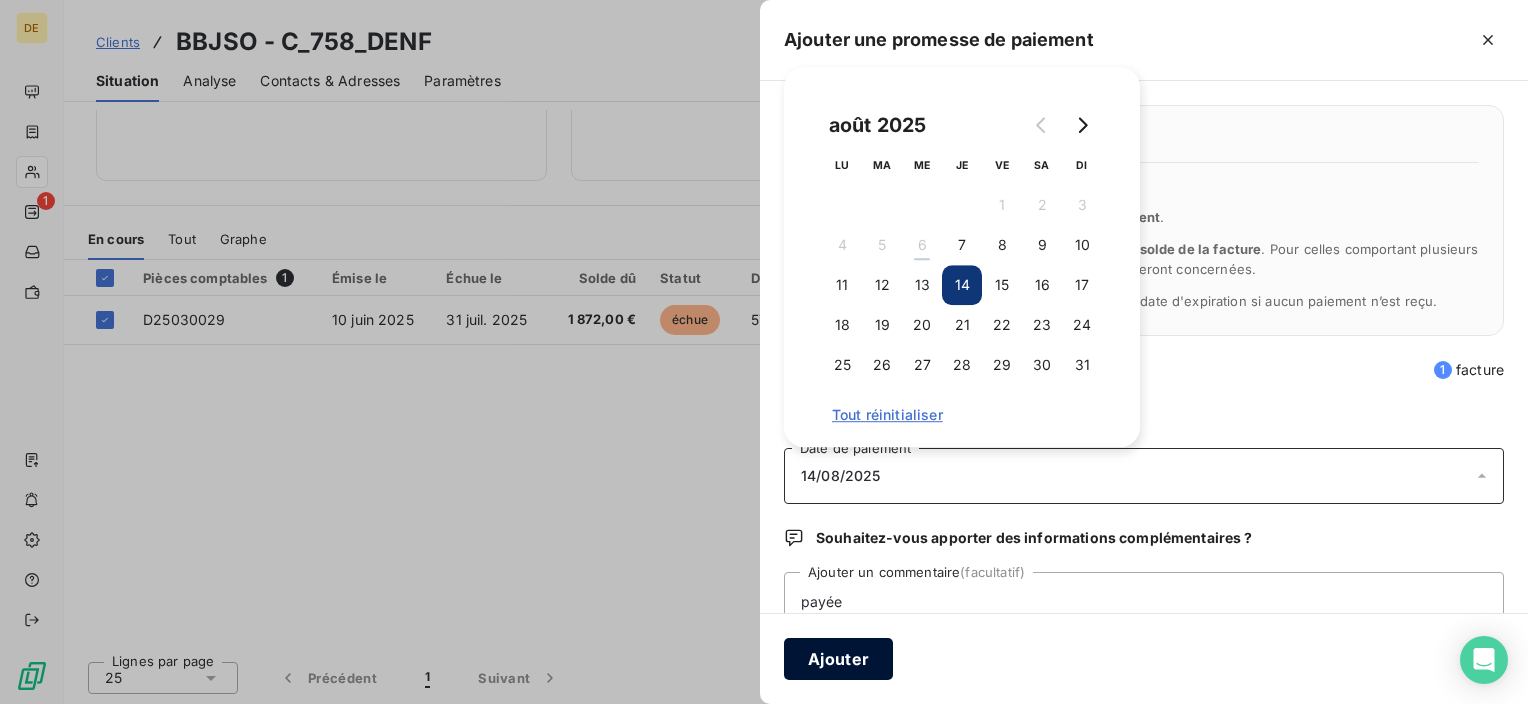 click on "Ajouter" at bounding box center [838, 659] 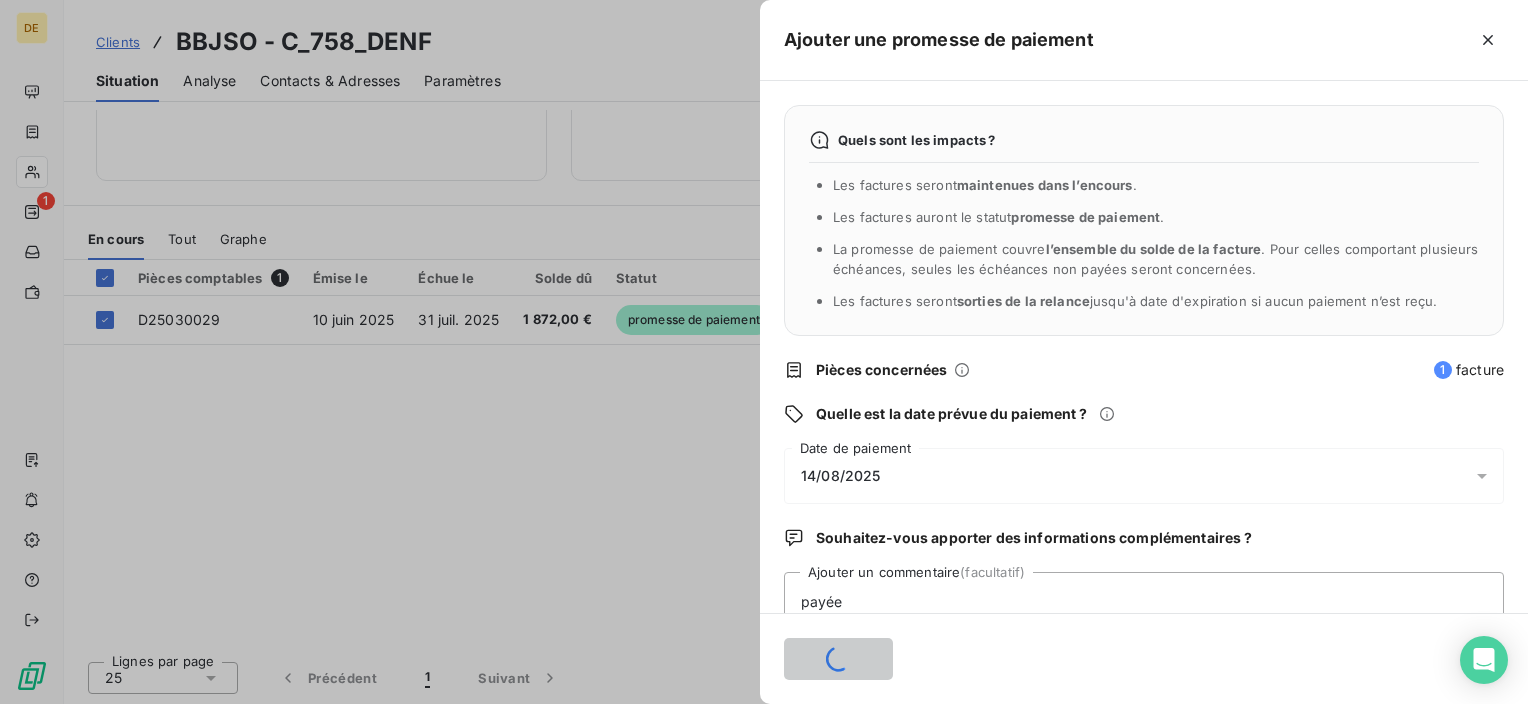 type 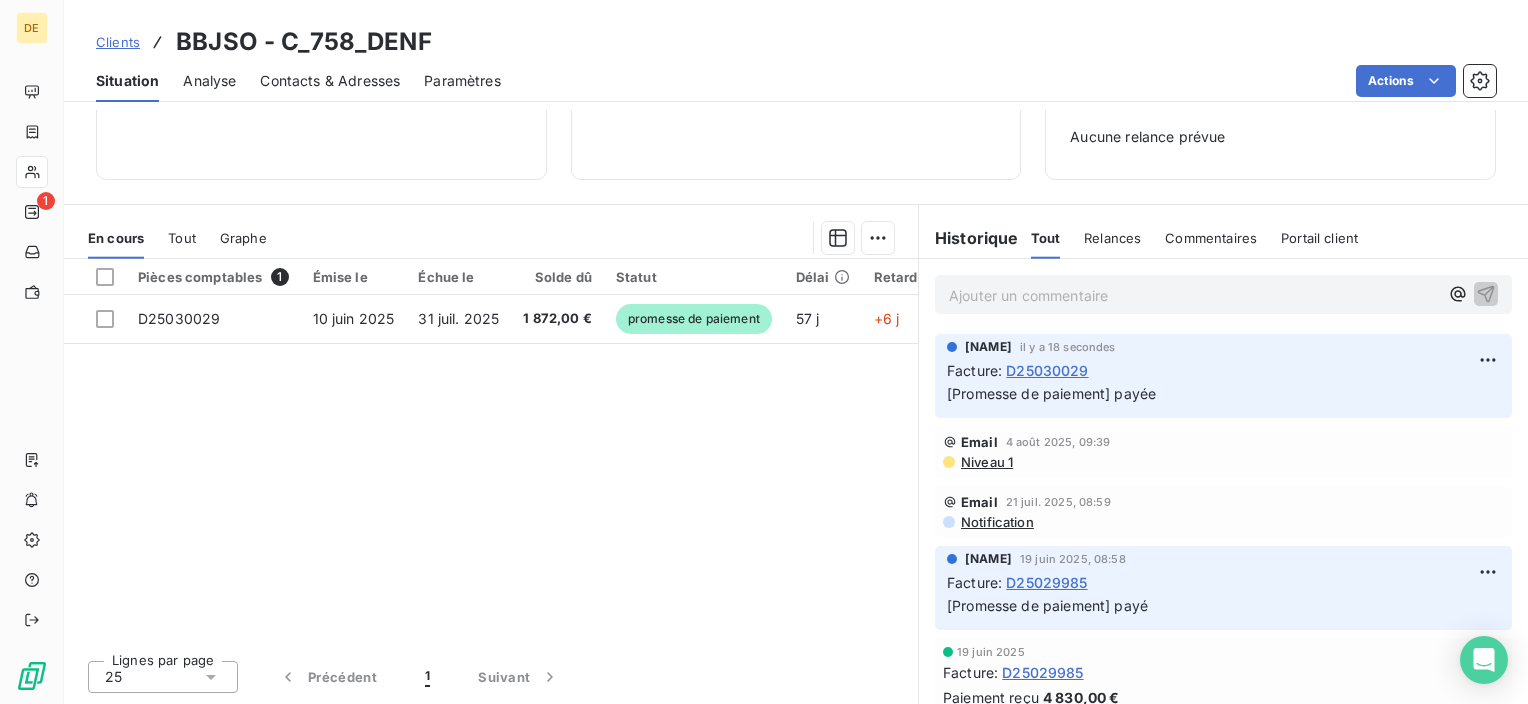 scroll, scrollTop: 280, scrollLeft: 0, axis: vertical 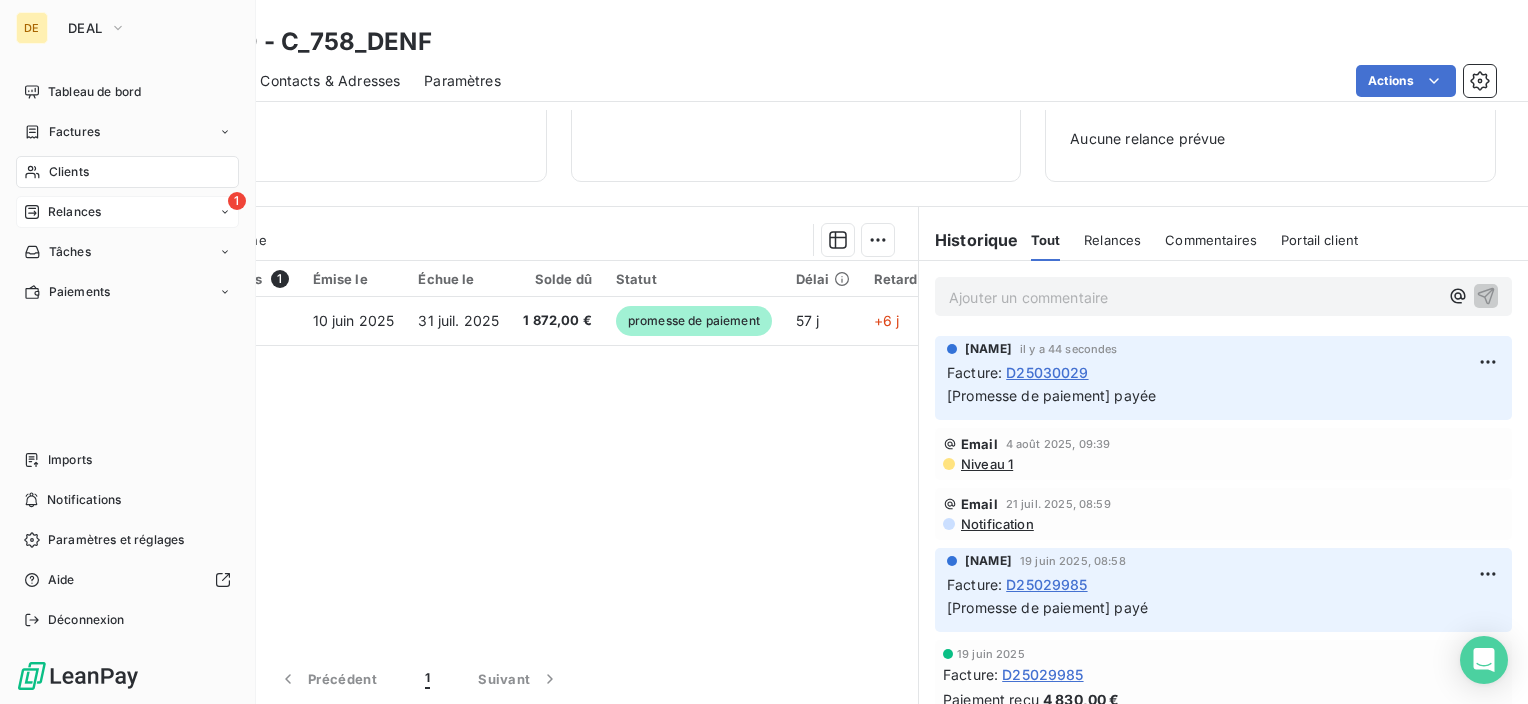 click on "Relances" at bounding box center (74, 212) 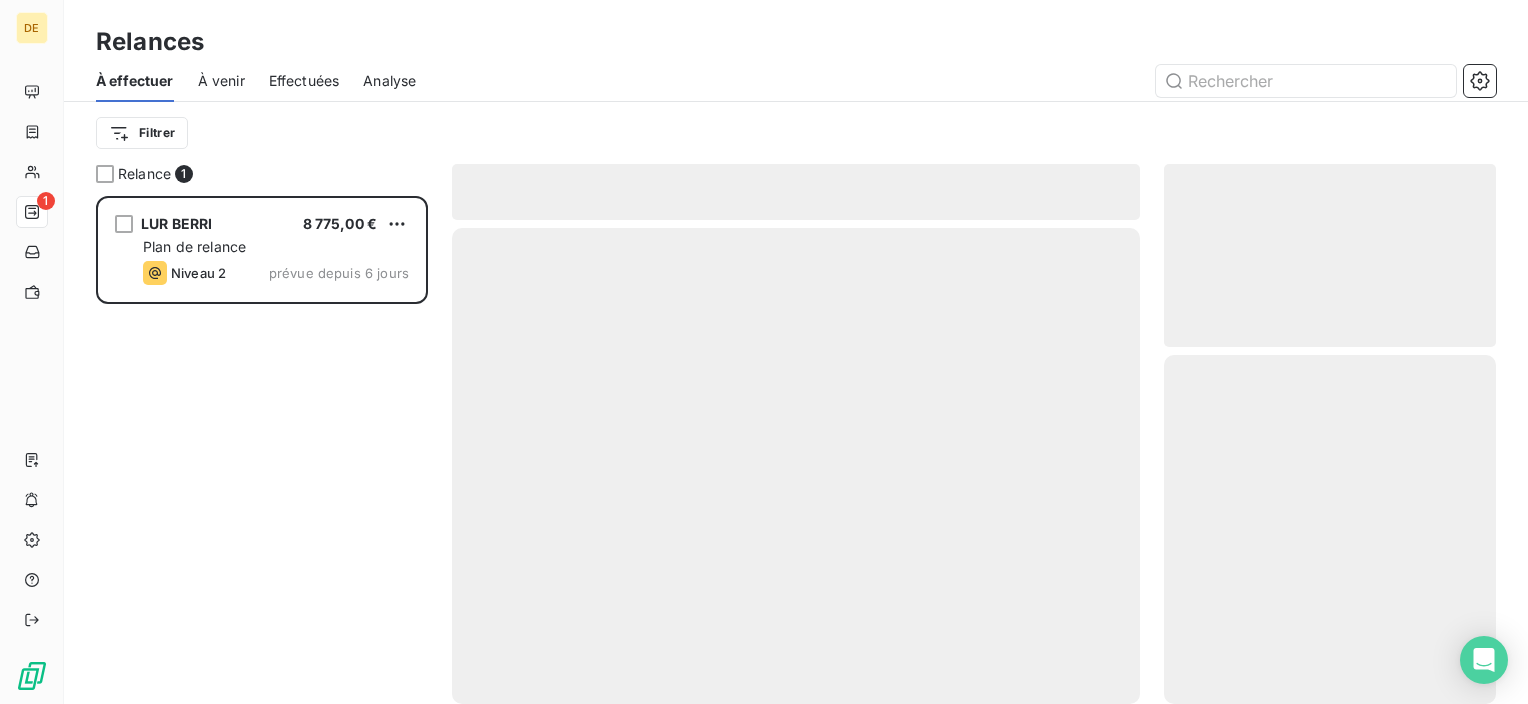 scroll, scrollTop: 16, scrollLeft: 16, axis: both 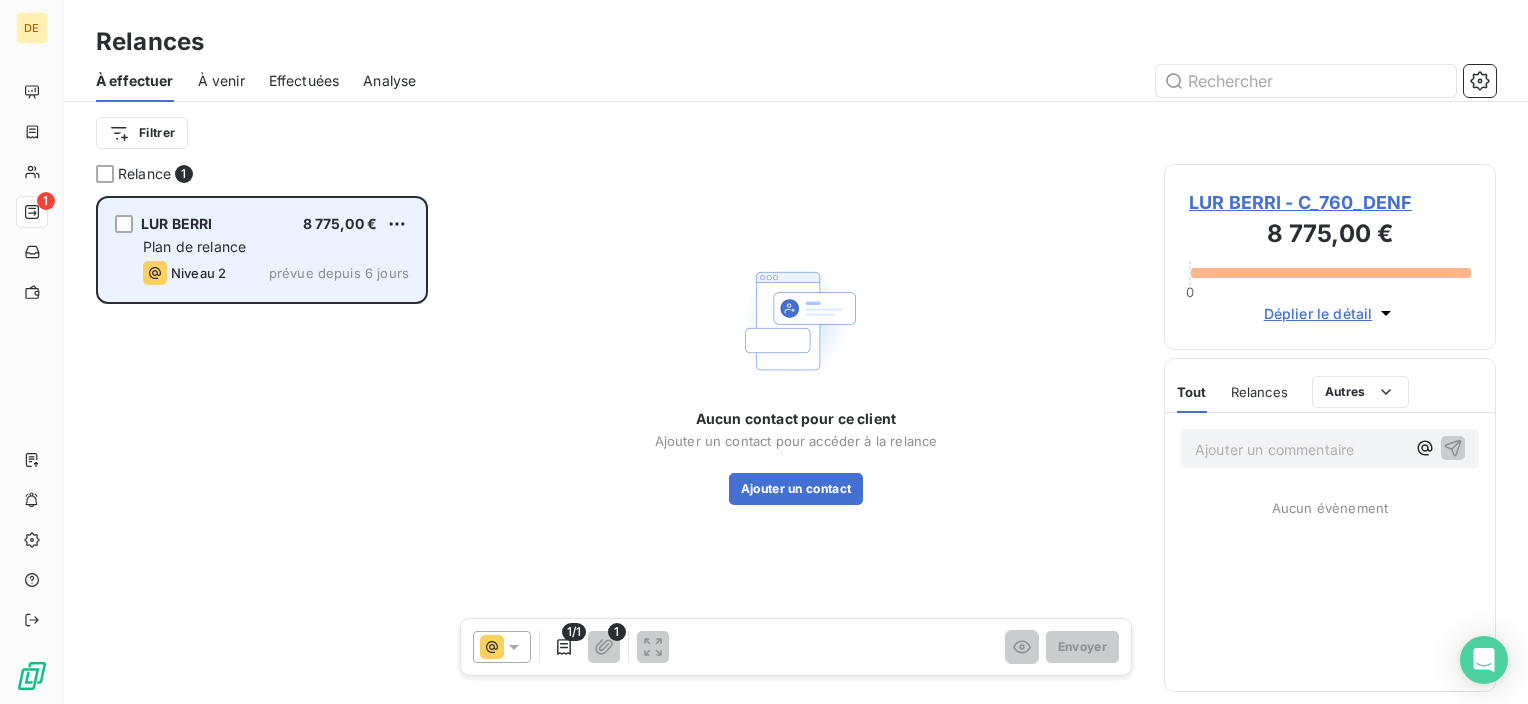 click on "Plan de relance" at bounding box center [194, 246] 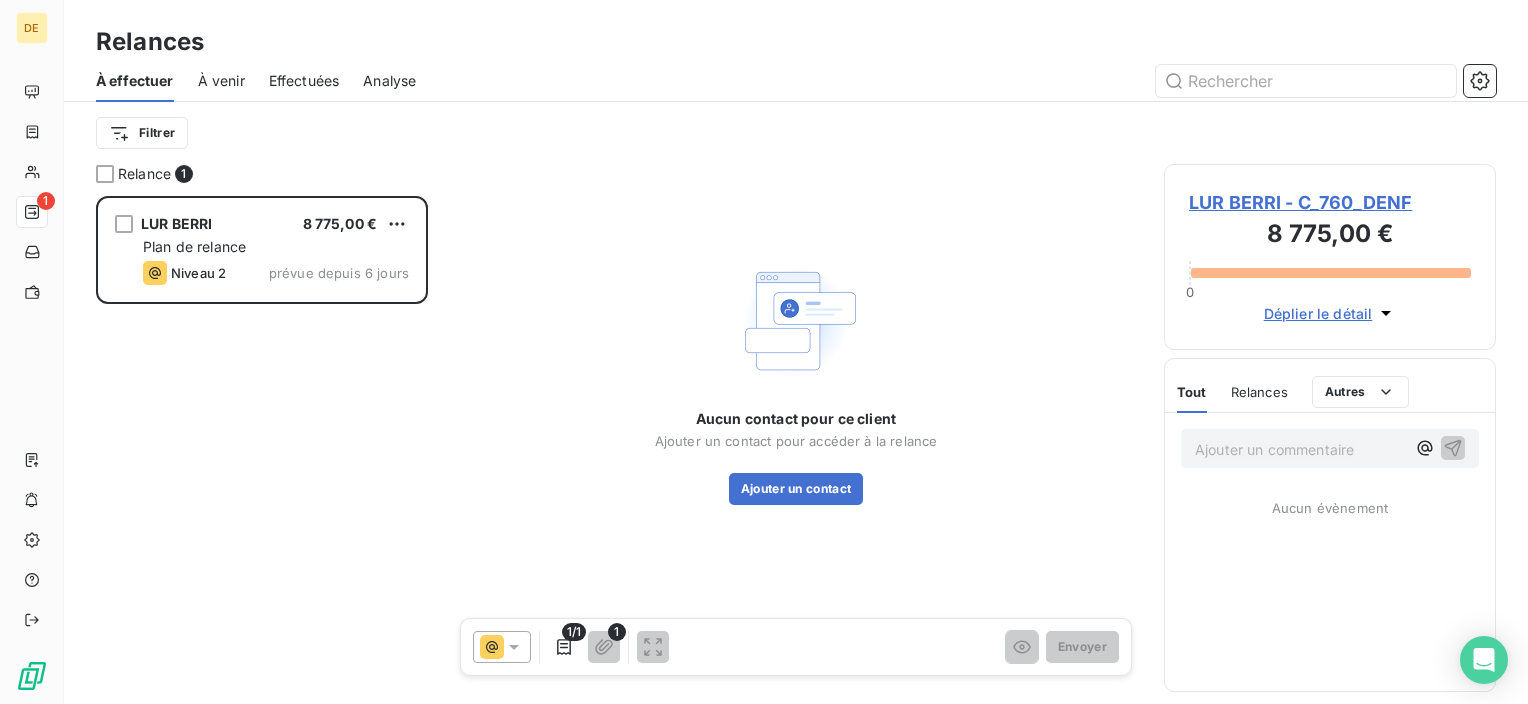 click on "LUR BERRI - C_760_DENF" at bounding box center (1330, 202) 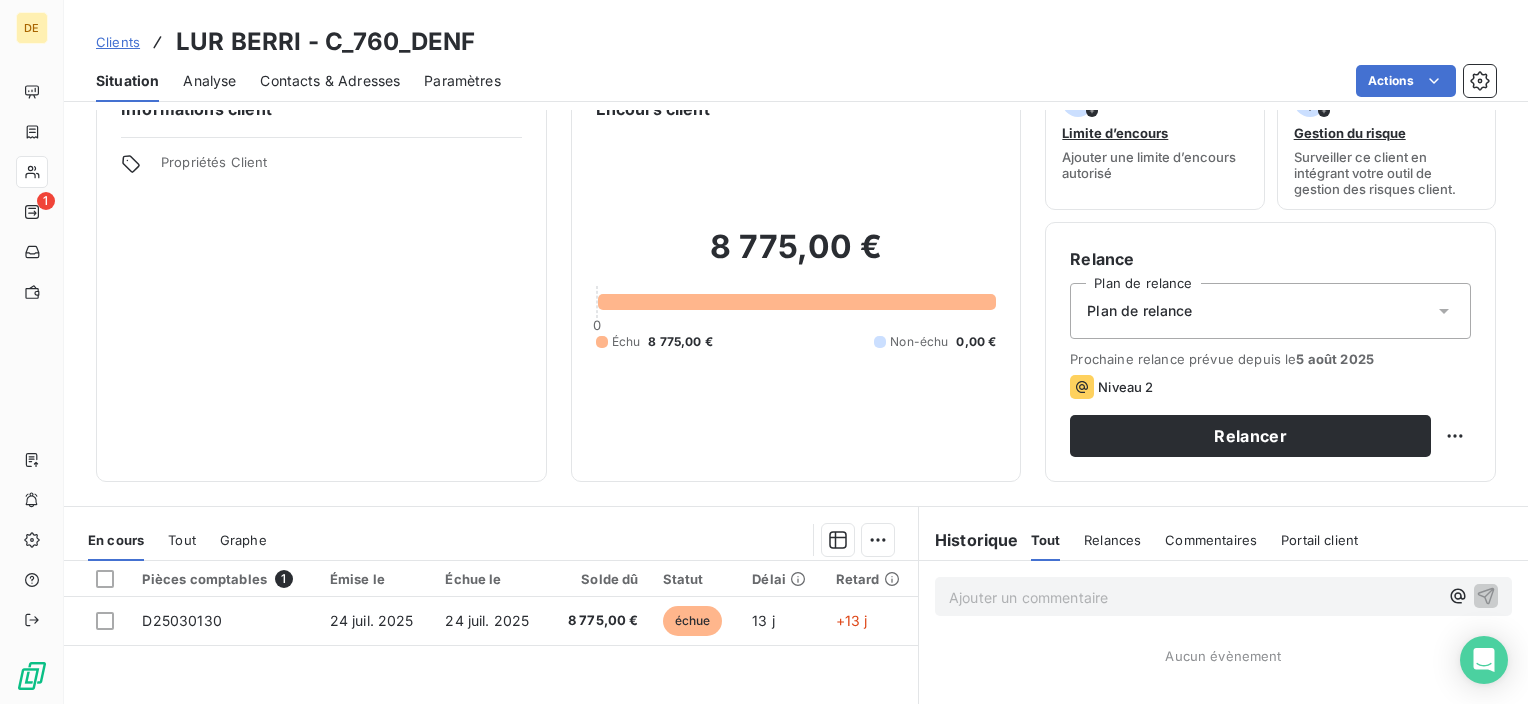 scroll, scrollTop: 0, scrollLeft: 0, axis: both 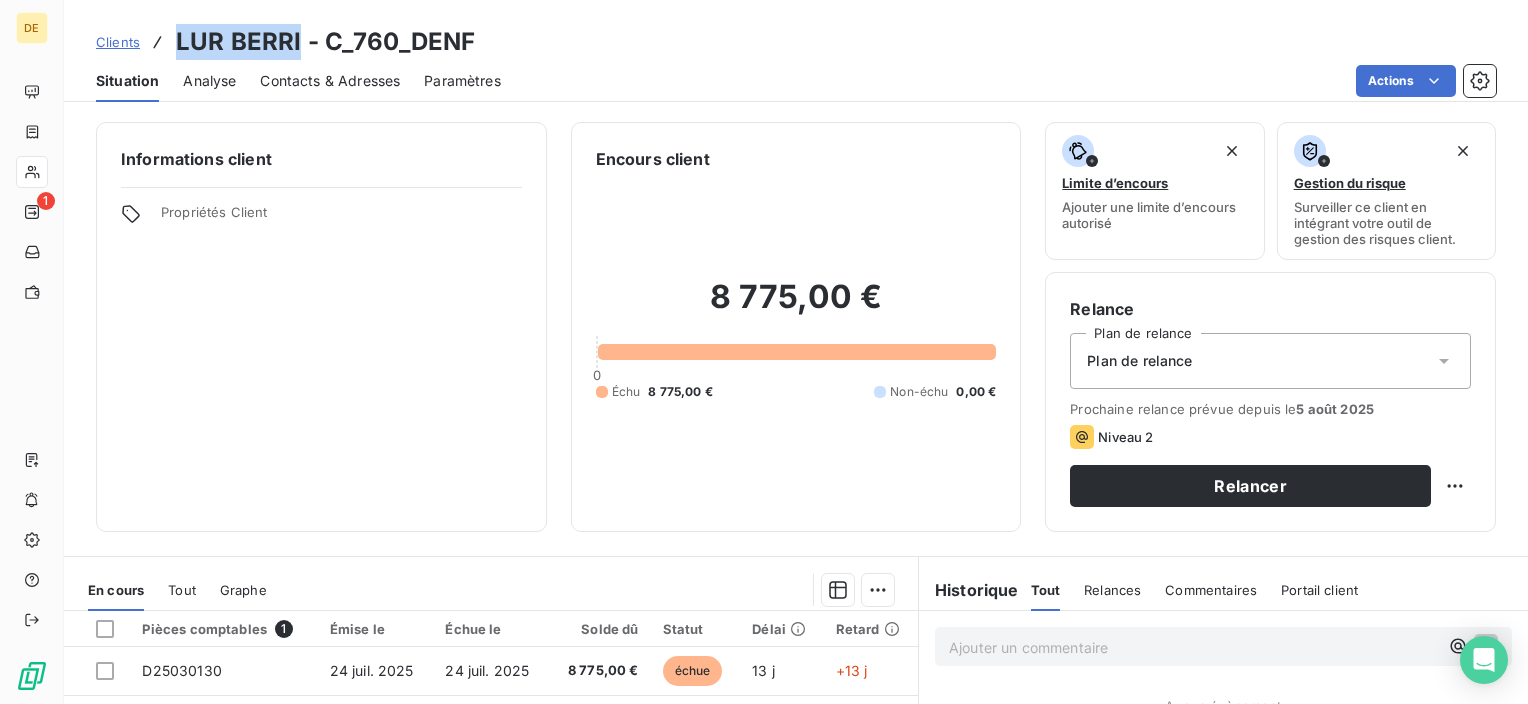 drag, startPoint x: 177, startPoint y: 41, endPoint x: 296, endPoint y: 48, distance: 119.2057 